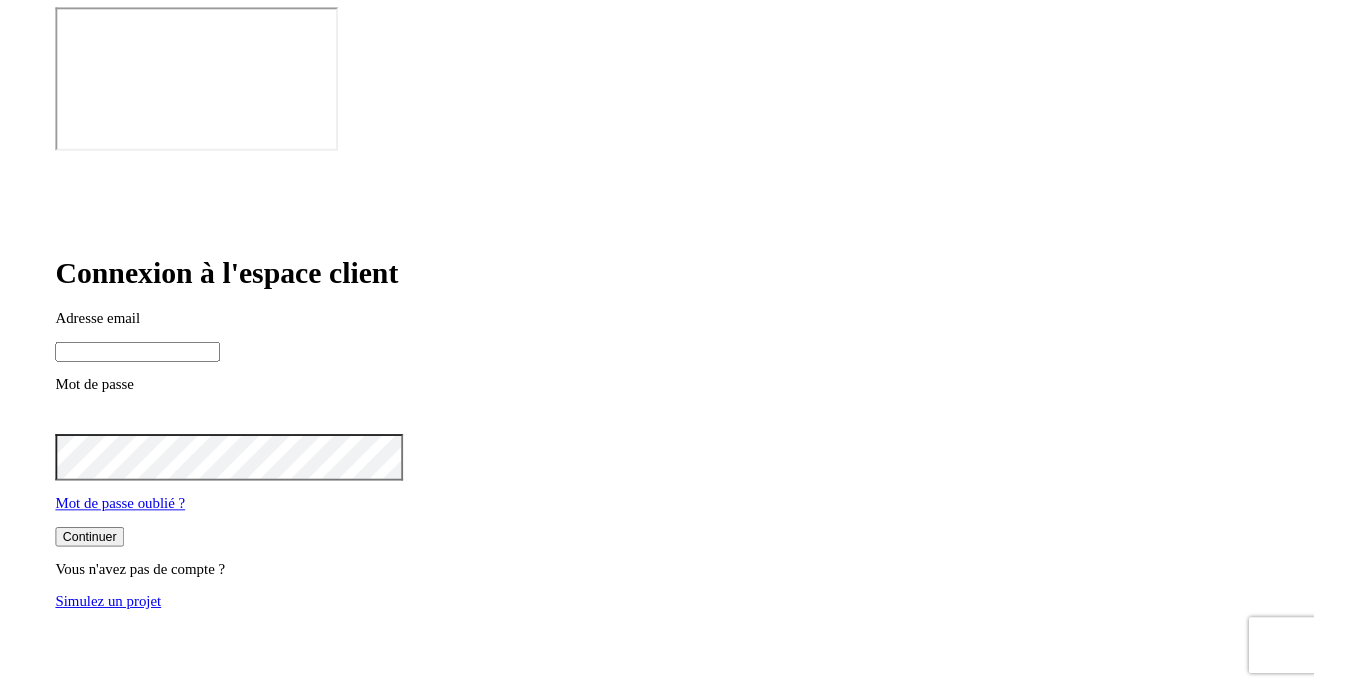 scroll, scrollTop: 0, scrollLeft: 0, axis: both 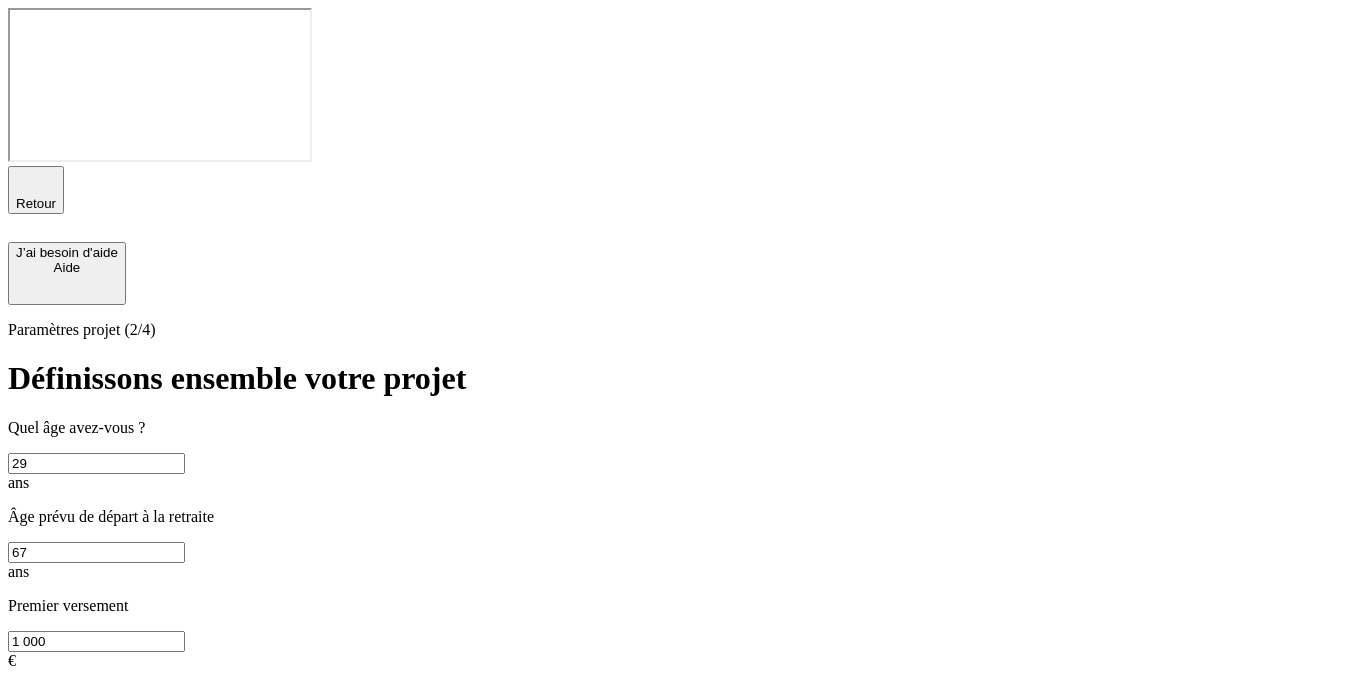 type on "28" 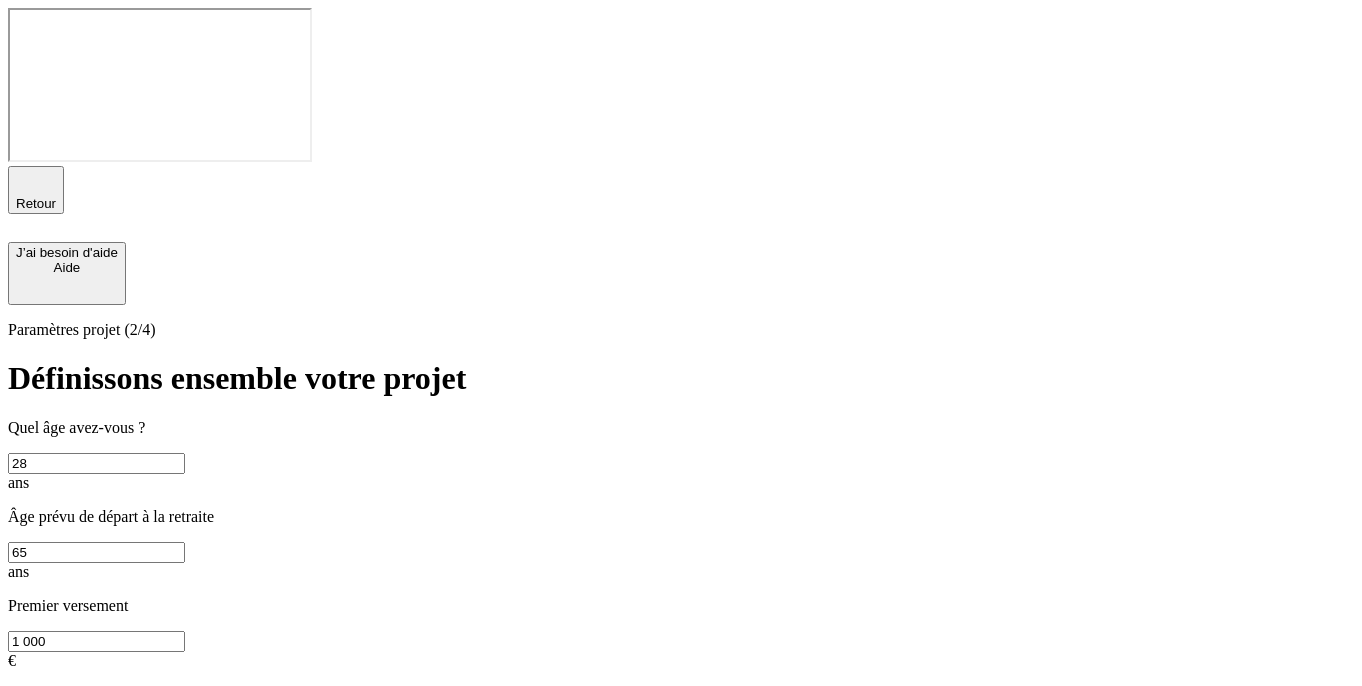 scroll, scrollTop: 0, scrollLeft: 0, axis: both 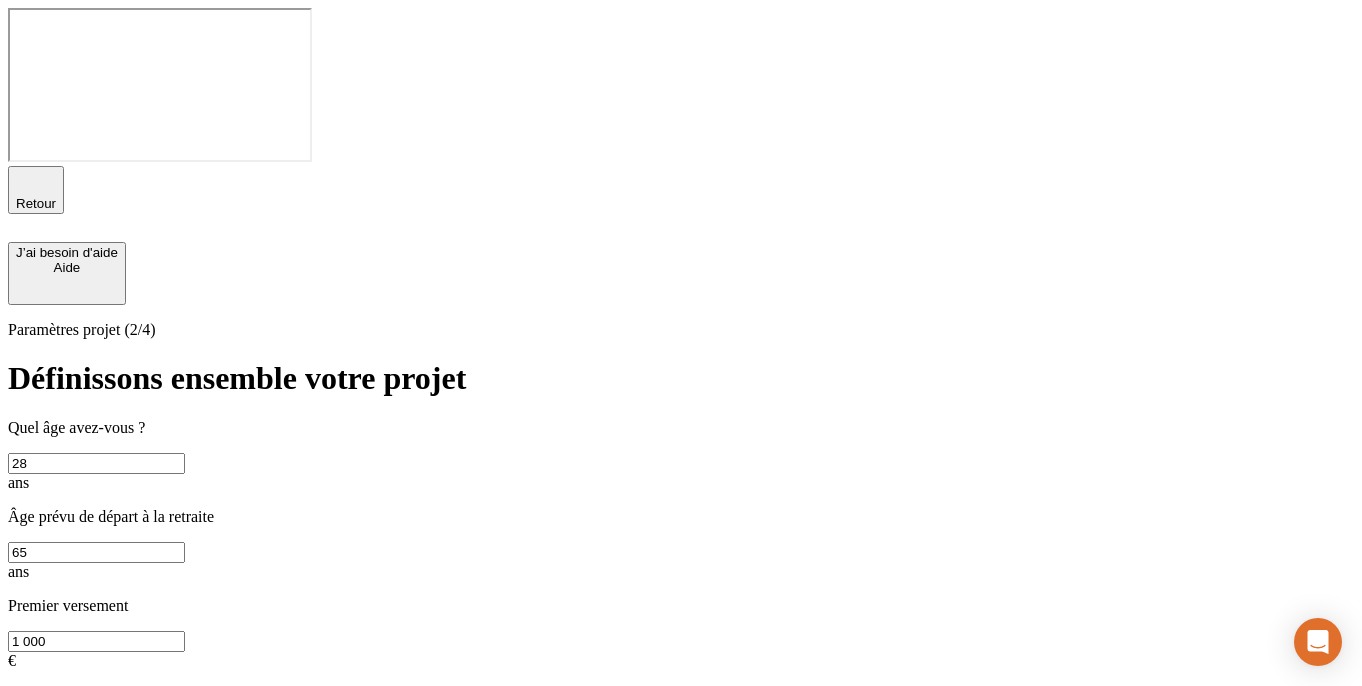 click on "Continuer" at bounding box center [45, 892] 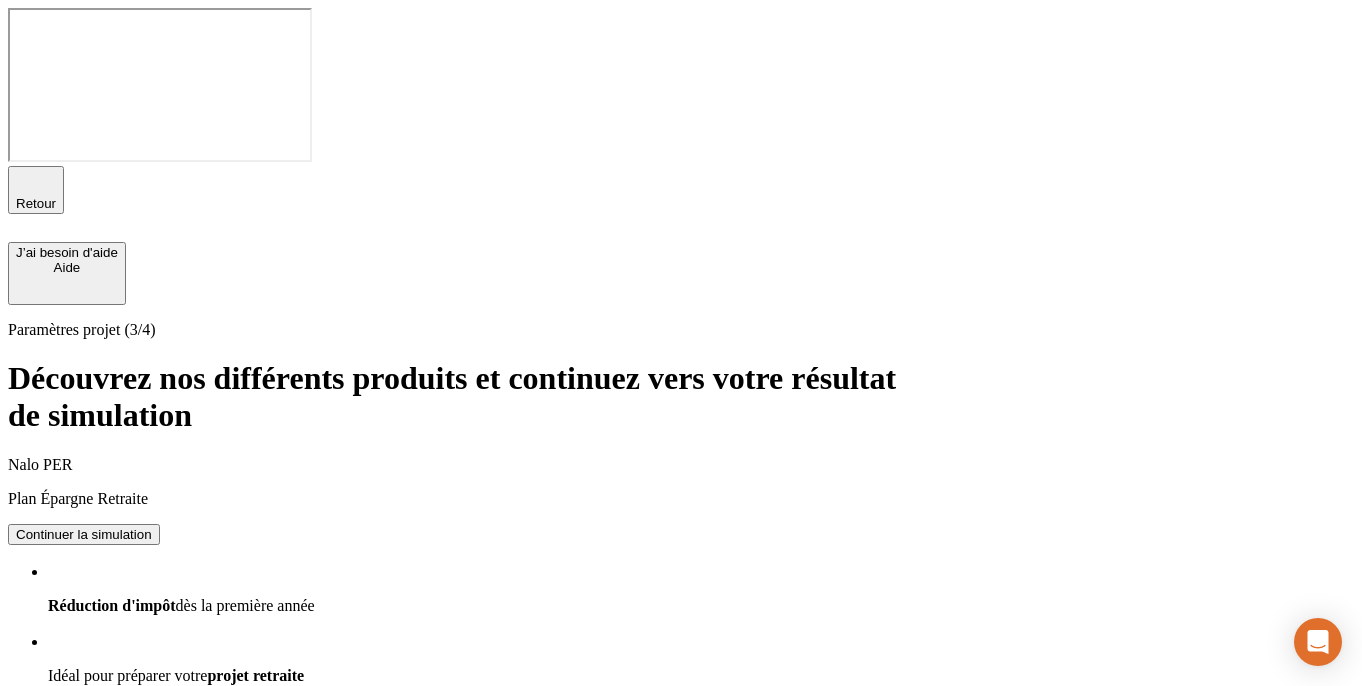 click on "Continuer la simulation" at bounding box center (84, 534) 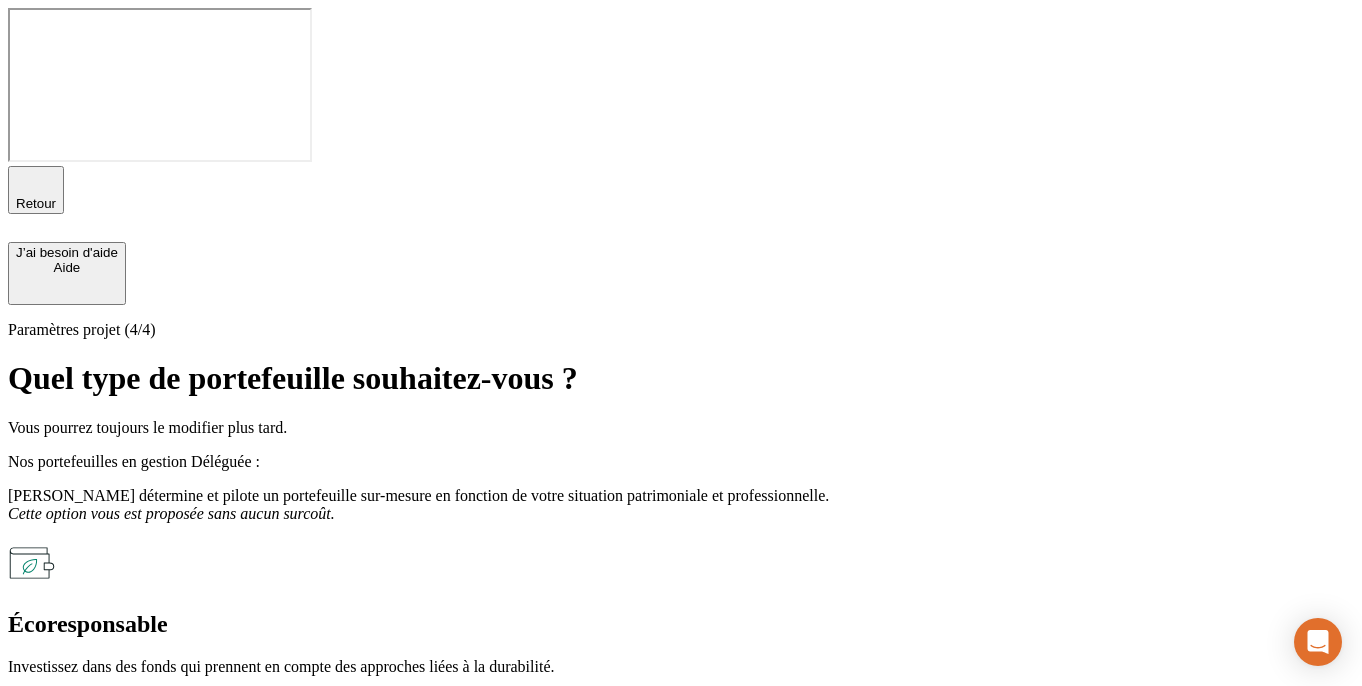 drag, startPoint x: 622, startPoint y: 287, endPoint x: 231, endPoint y: 230, distance: 395.1329 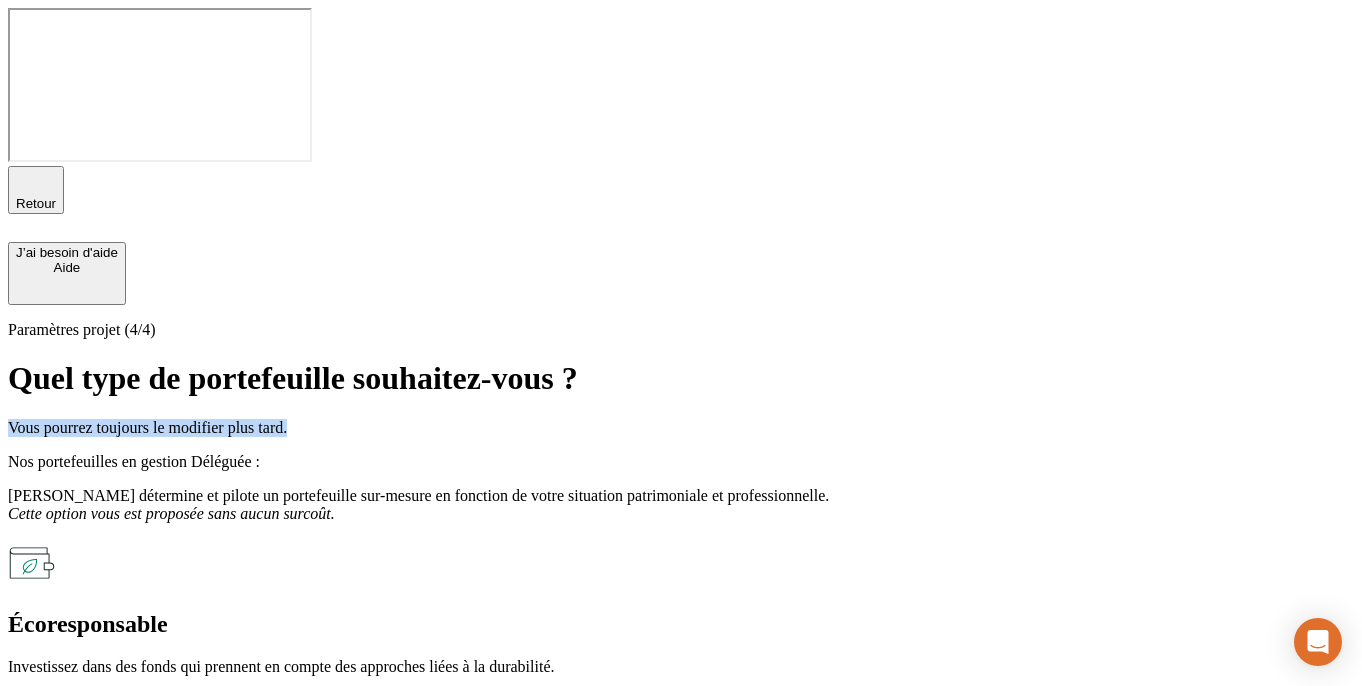 drag, startPoint x: 227, startPoint y: 180, endPoint x: 549, endPoint y: 193, distance: 322.26233 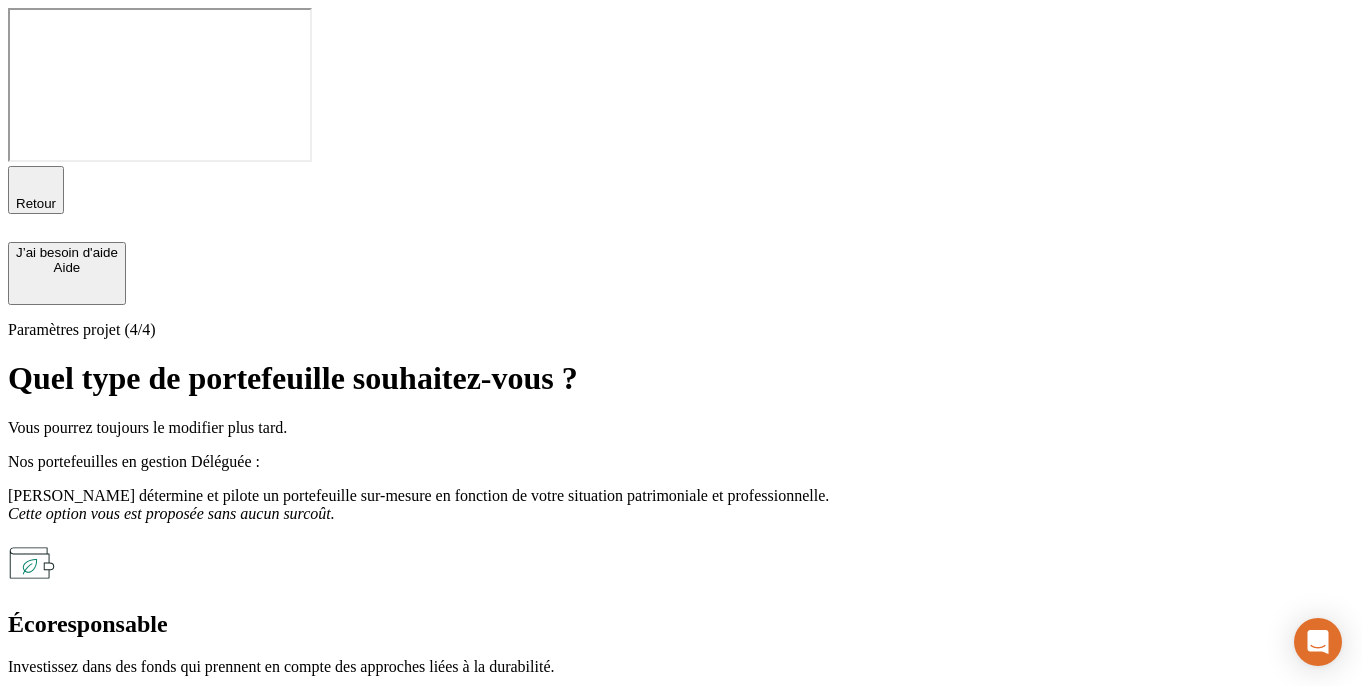 click on "[PERSON_NAME] détermine et pilote un portefeuille sur-mesure en fonction de votre situation patrimoniale et professionnelle.    Cette option vous est proposée sans aucun surcoût." at bounding box center (418, 504) 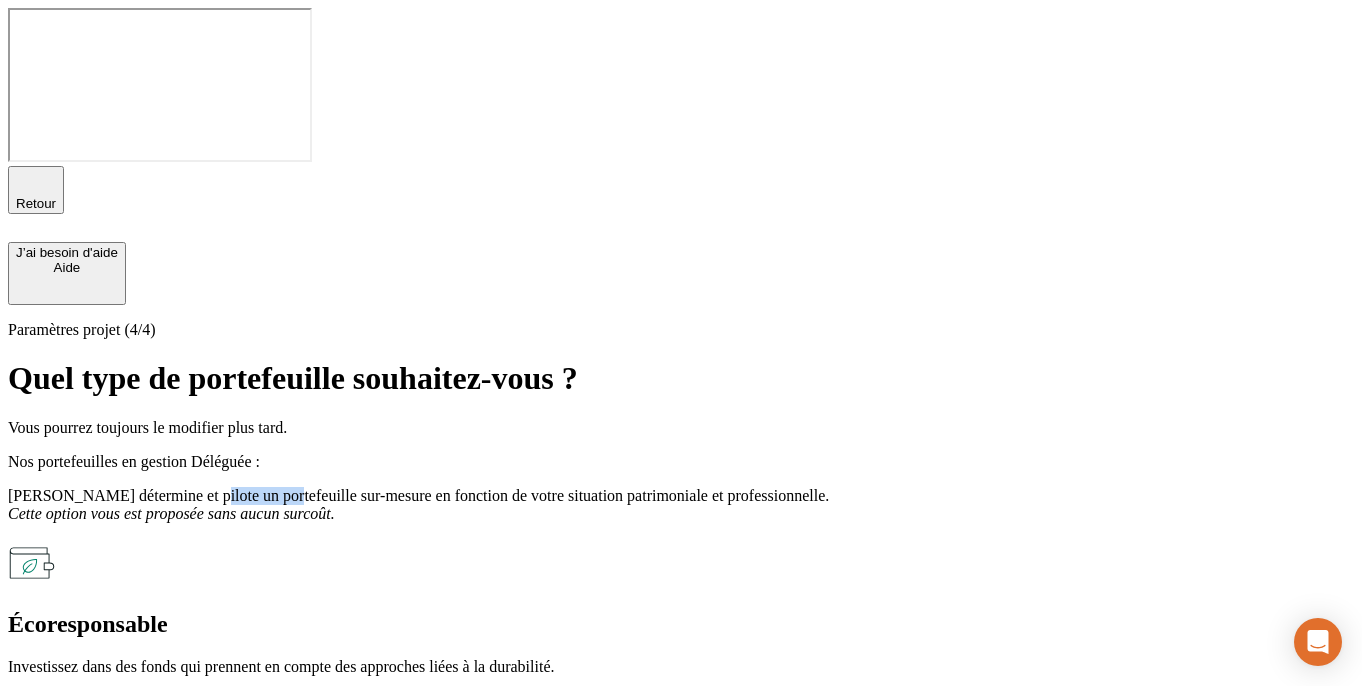 click on "[PERSON_NAME] détermine et pilote un portefeuille sur-mesure en fonction de votre situation patrimoniale et professionnelle.    Cette option vous est proposée sans aucun surcoût." at bounding box center [418, 504] 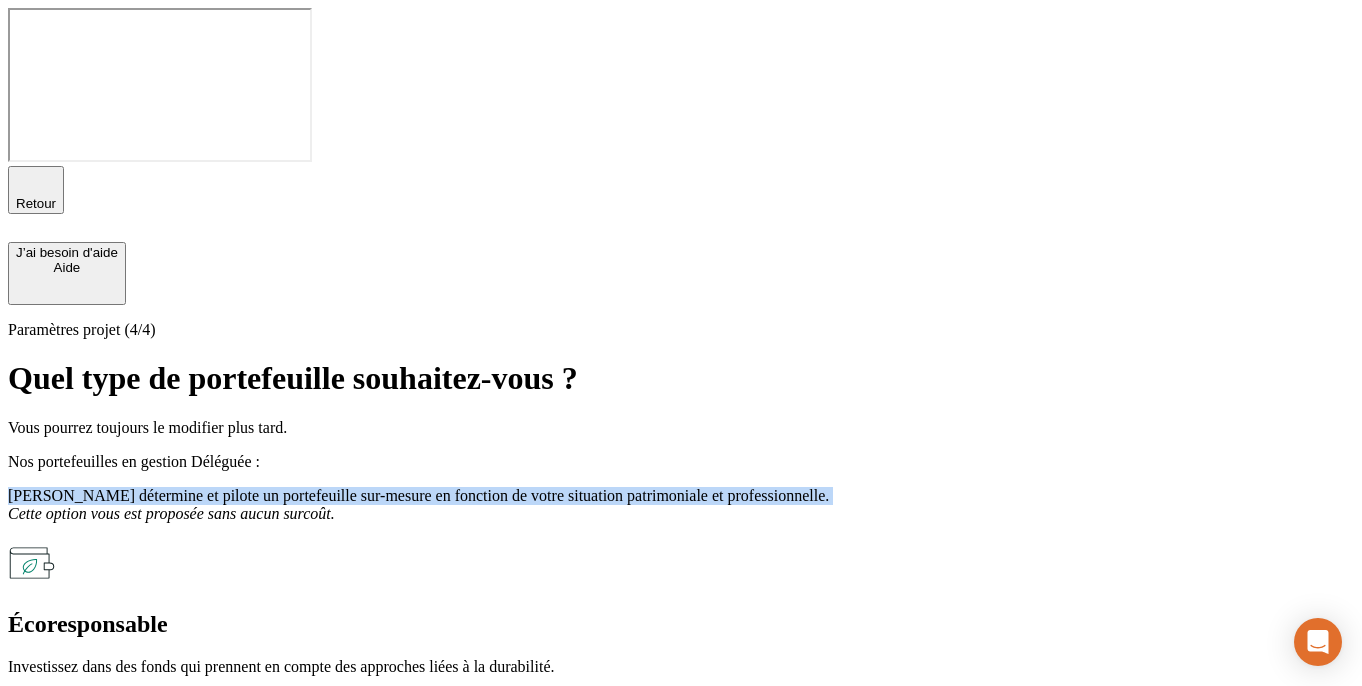 click on "[PERSON_NAME] détermine et pilote un portefeuille sur-mesure en fonction de votre situation patrimoniale et professionnelle.    Cette option vous est proposée sans aucun surcoût." at bounding box center (418, 504) 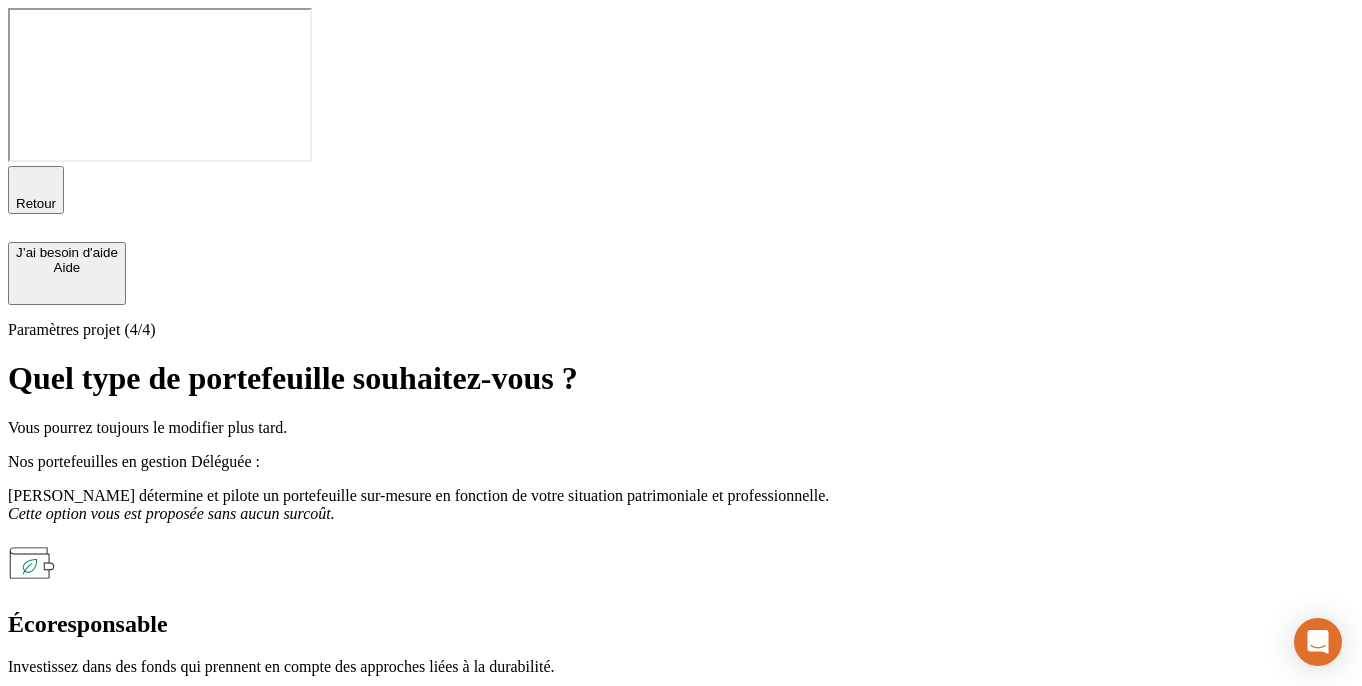 click on "Nos portefeuilles en gestion Horizon - Réglementaire" at bounding box center (681, 868) 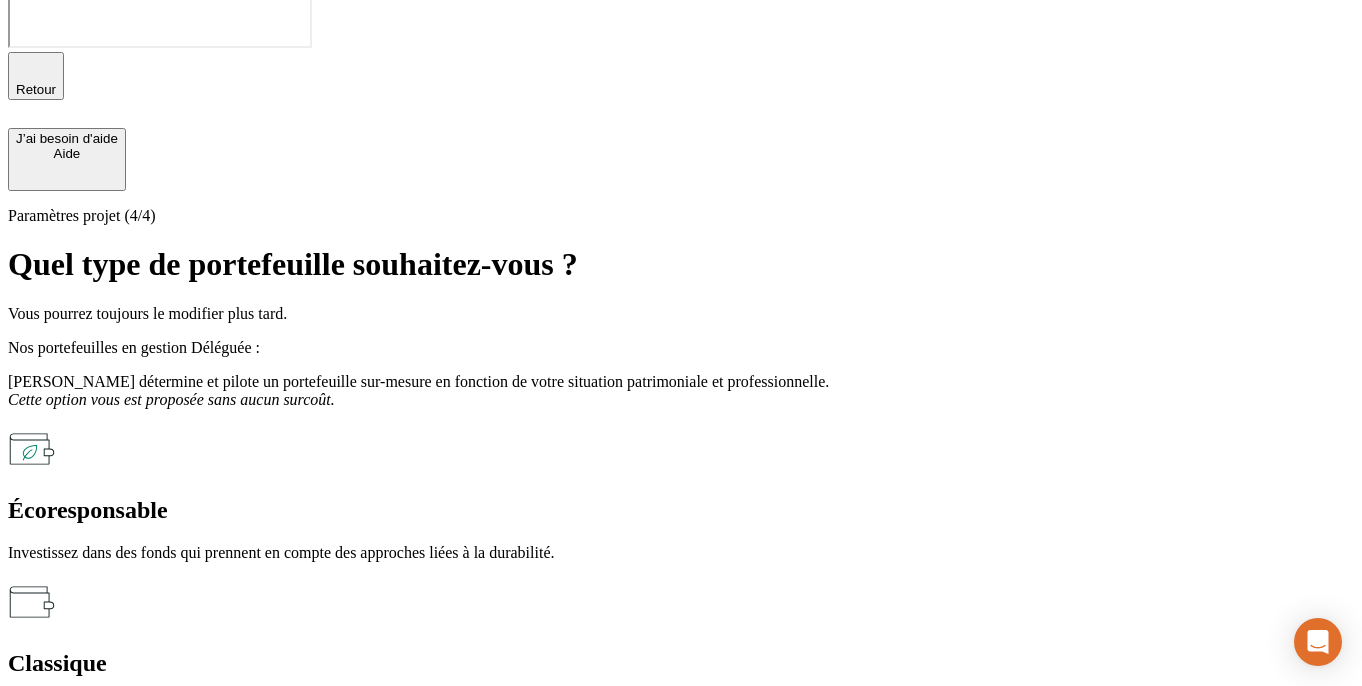 scroll, scrollTop: 164, scrollLeft: 0, axis: vertical 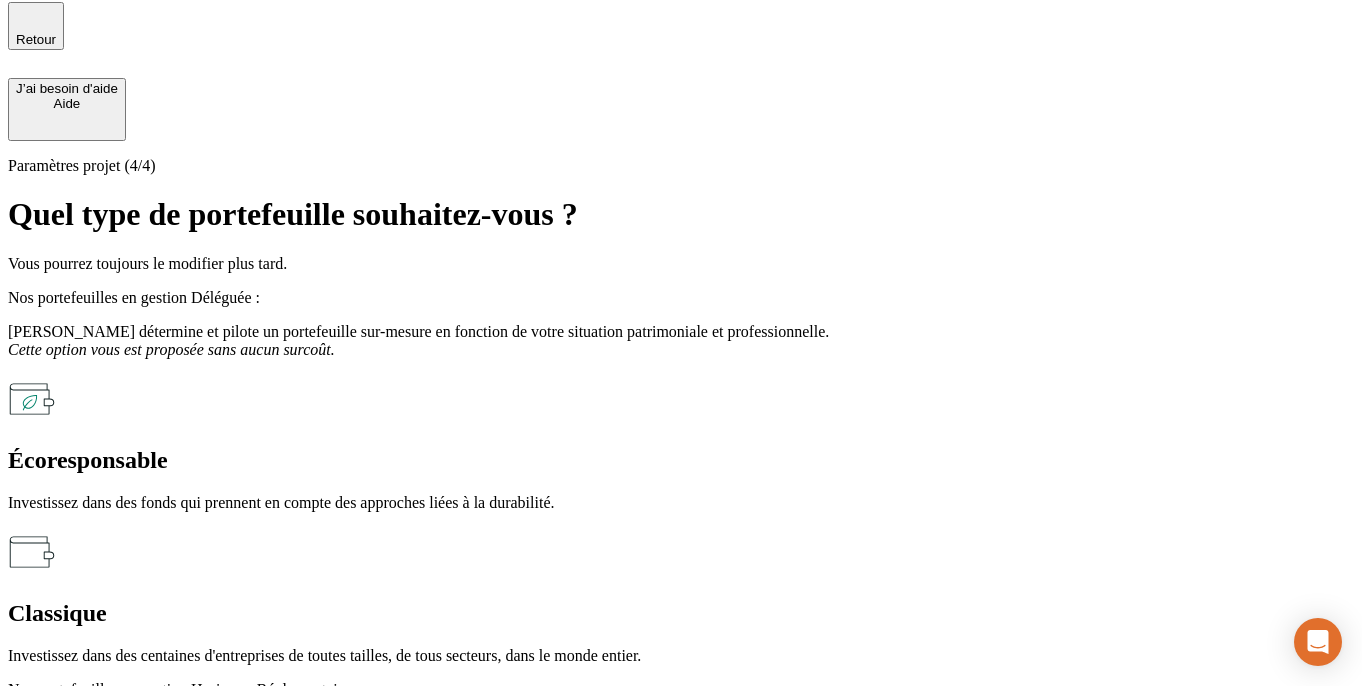 click on "Vous êtes mis dans le même profil que des milliers d’autres épargnants, uniquement en fonction de votre âge. Nous les affichons car la règlementation nous l’impose." at bounding box center [681, 752] 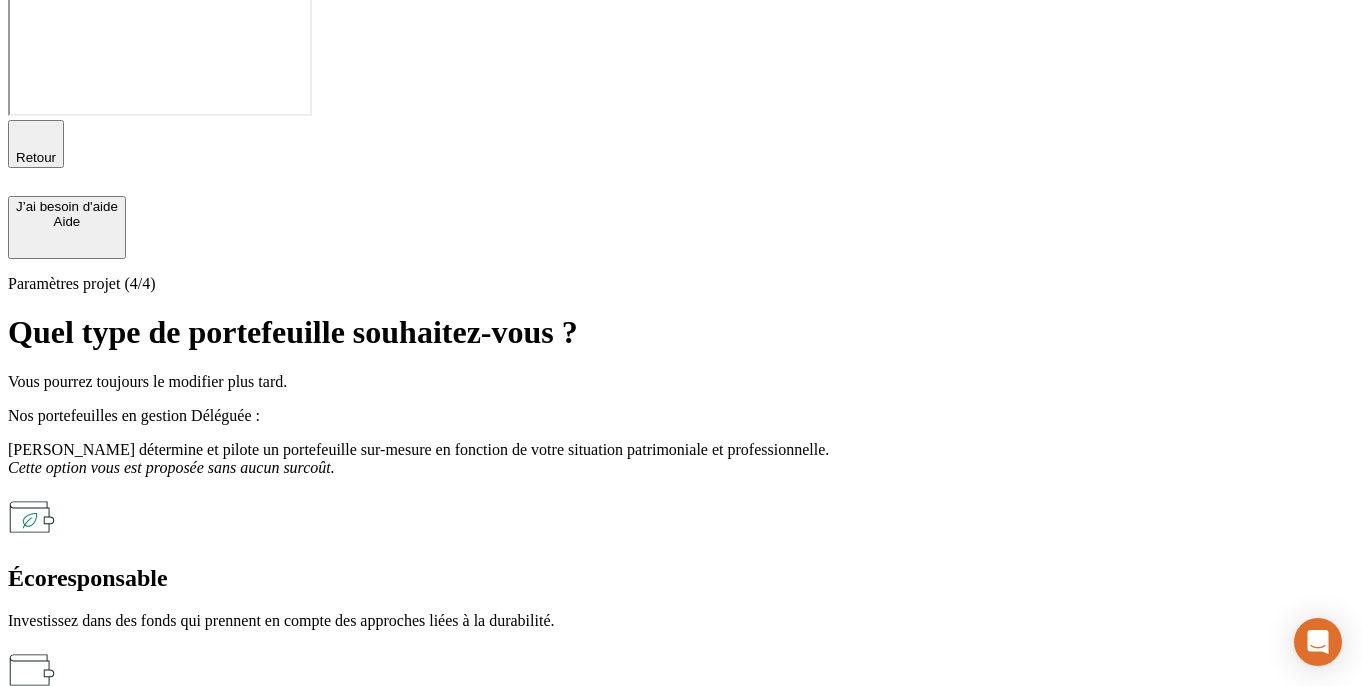scroll, scrollTop: 40, scrollLeft: 0, axis: vertical 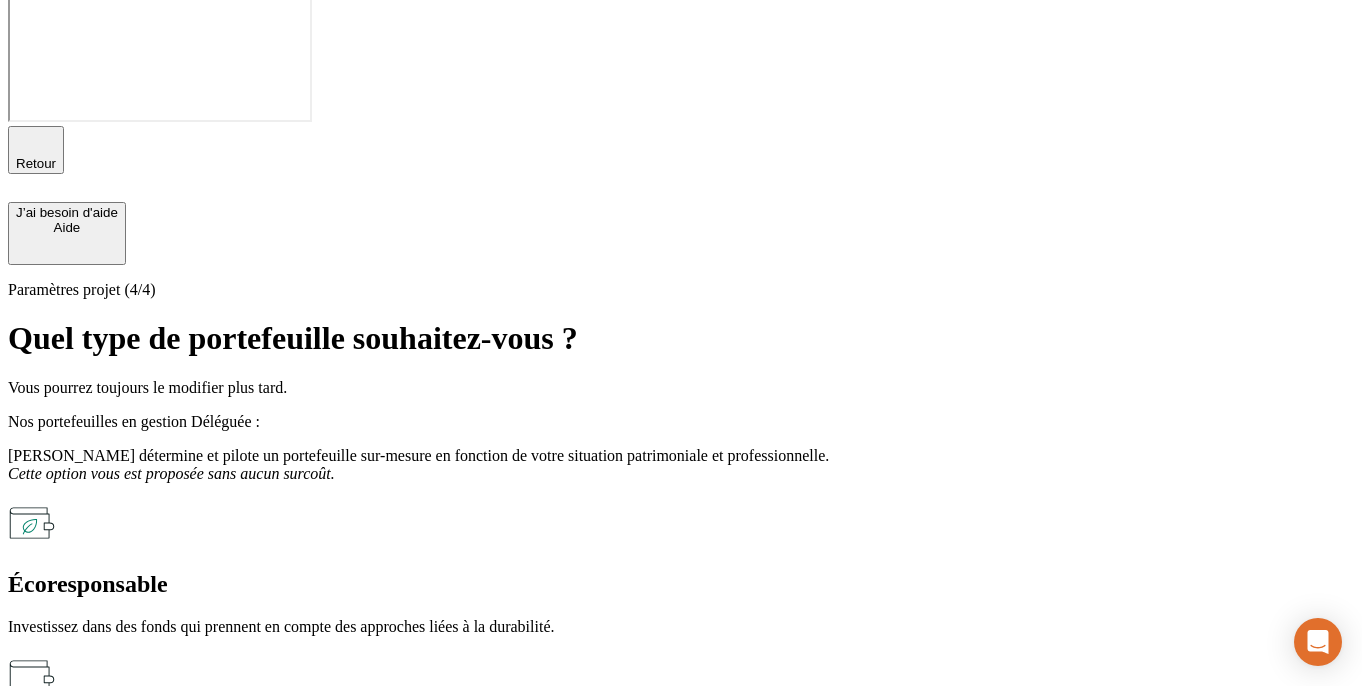 click on "Nos portefeuilles en gestion Horizon - Réglementaire" at bounding box center (179, 813) 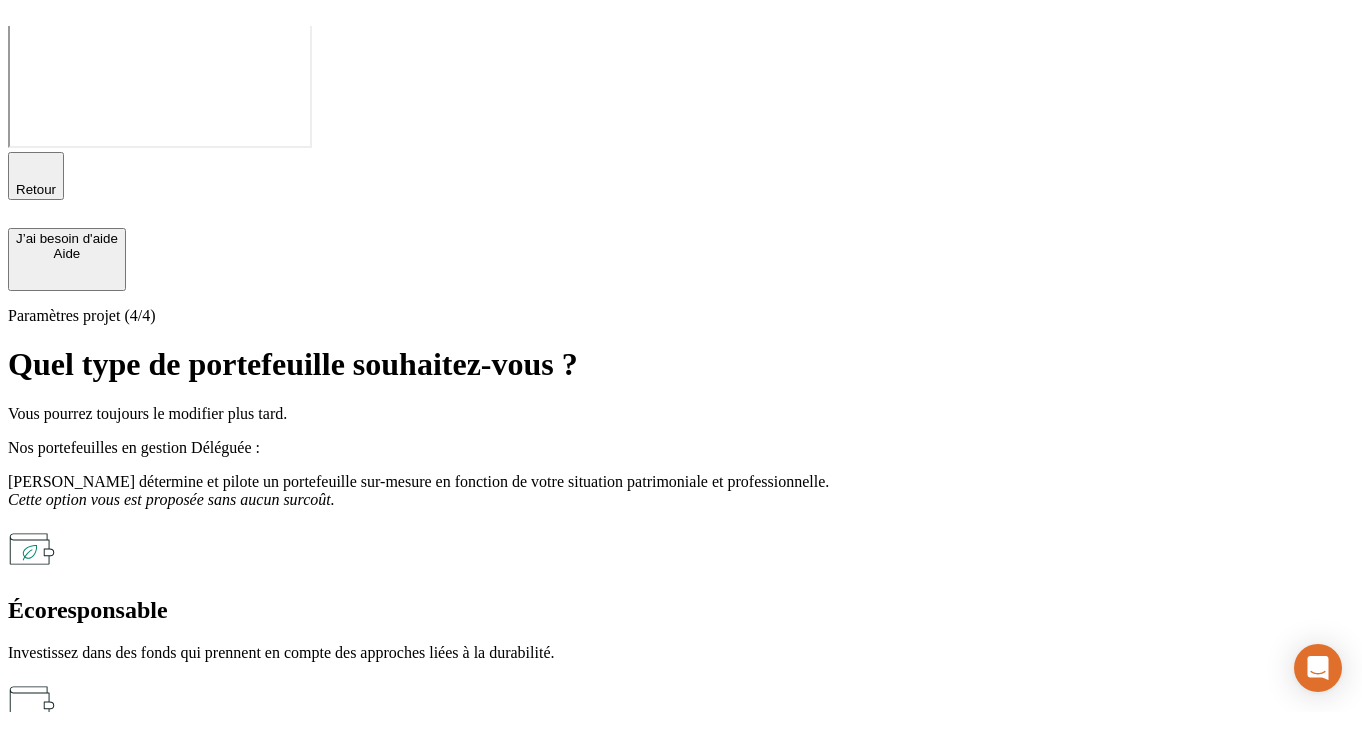 scroll, scrollTop: 0, scrollLeft: 0, axis: both 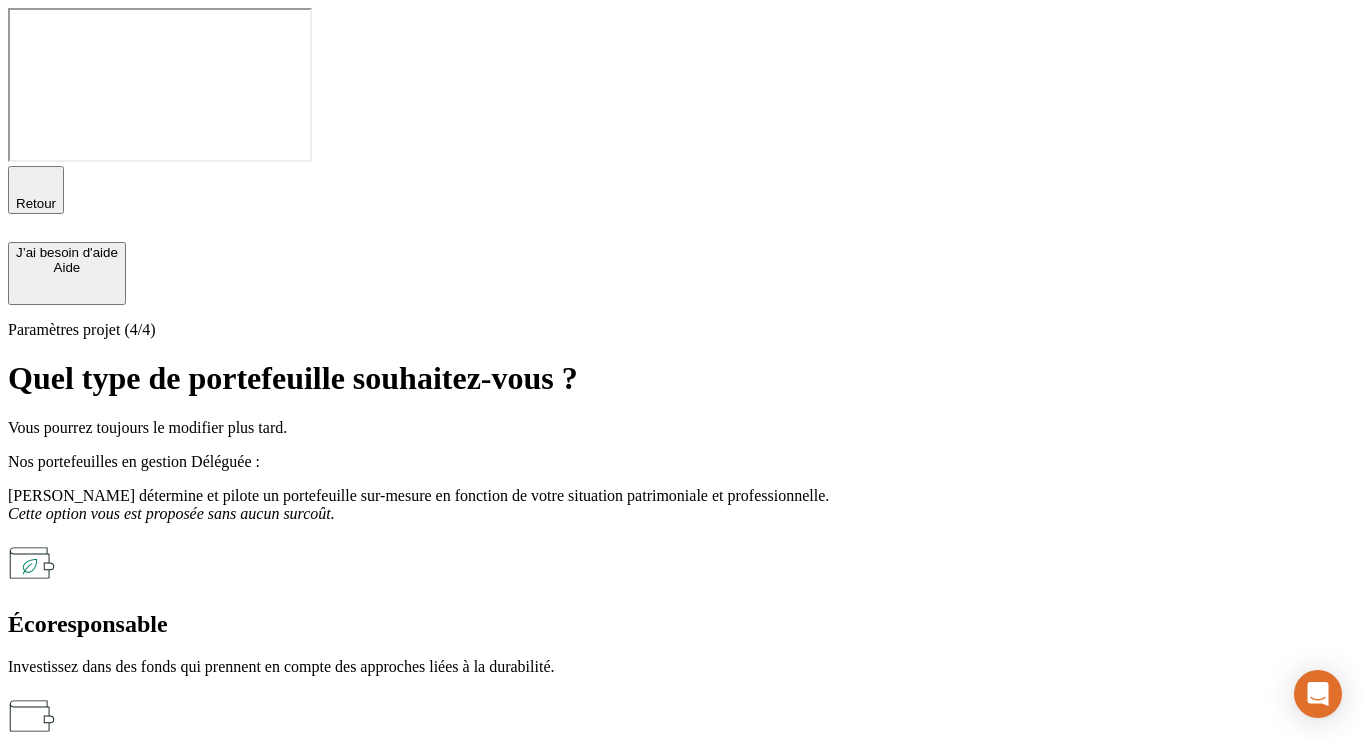 click on "Nos portefeuilles en gestion Horizon - Réglementaire" at bounding box center (179, 853) 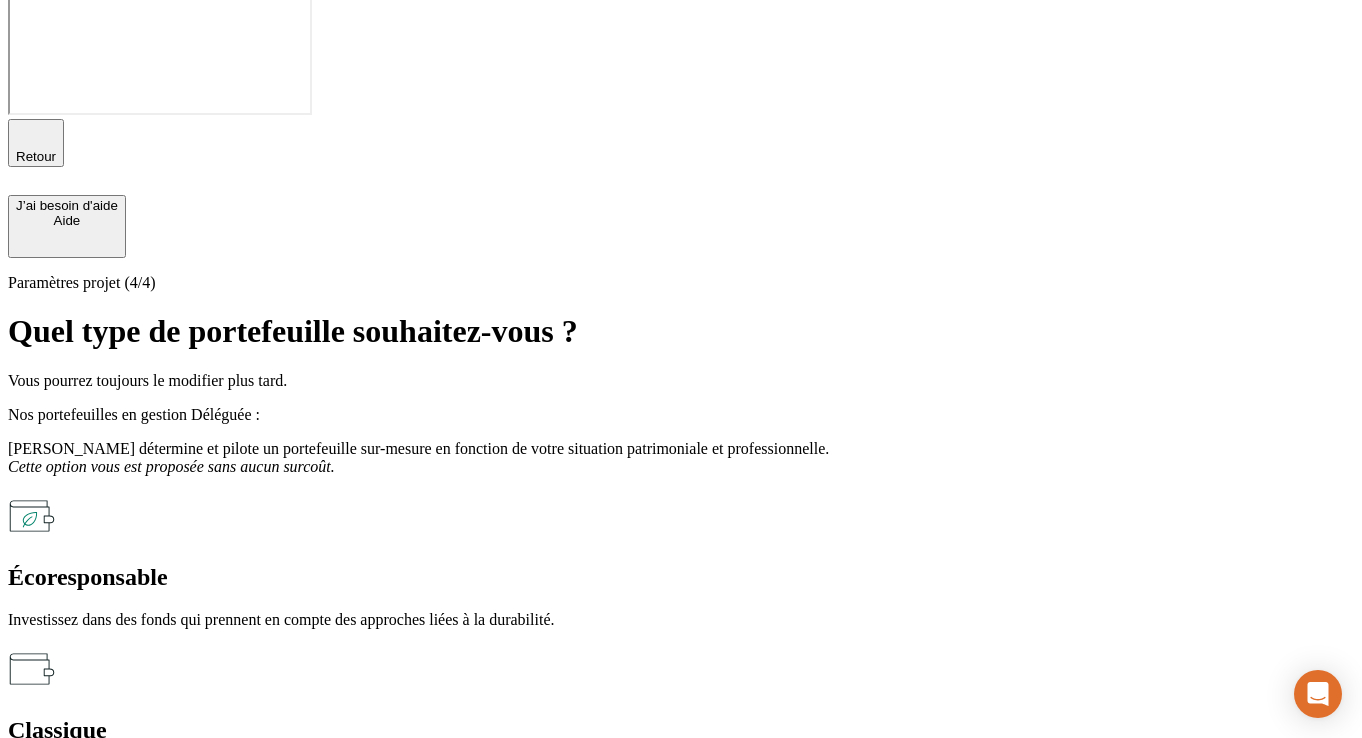 scroll, scrollTop: 112, scrollLeft: 0, axis: vertical 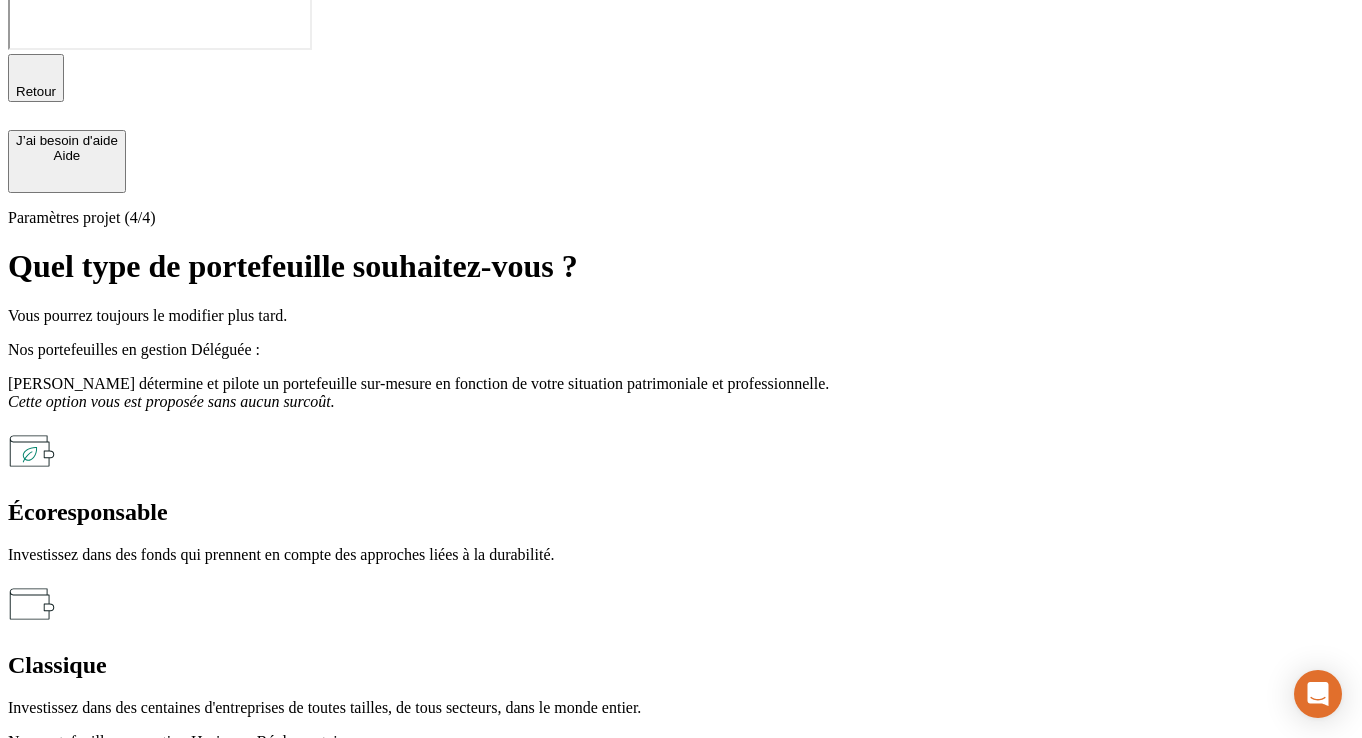 click on "Horizon Équilibré" at bounding box center [681, 852] 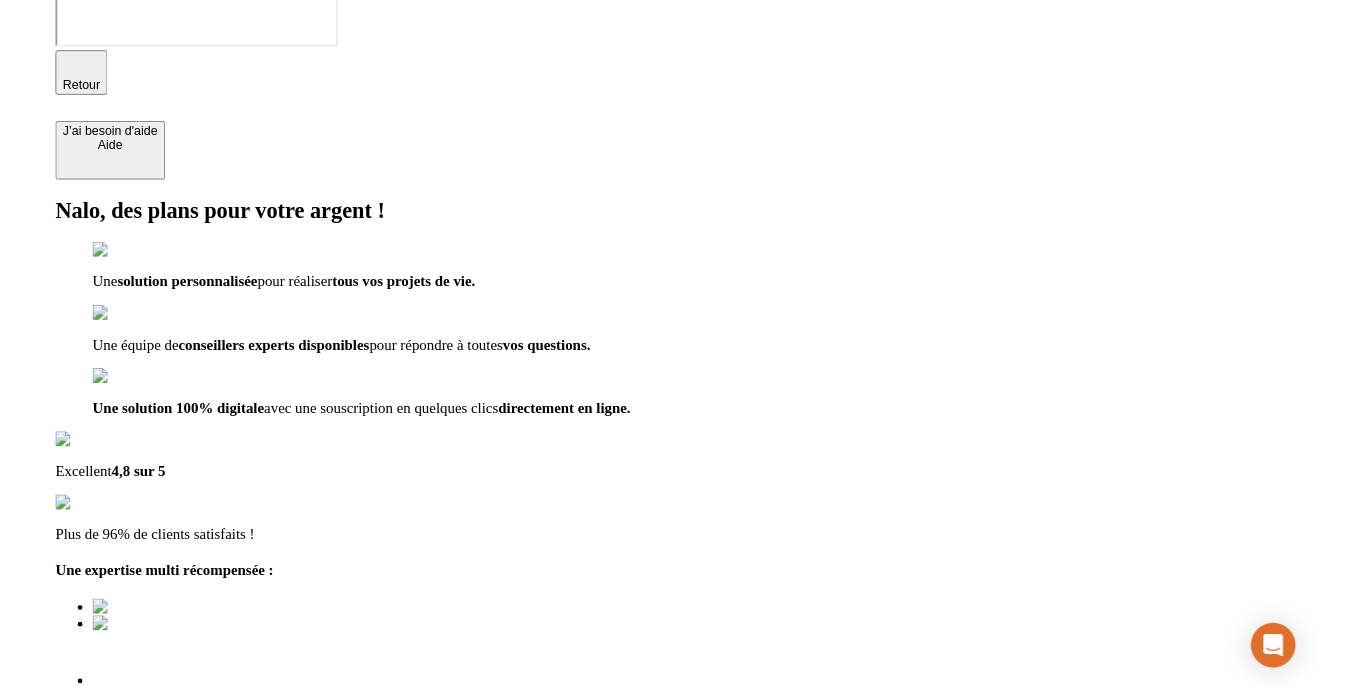 scroll, scrollTop: 0, scrollLeft: 0, axis: both 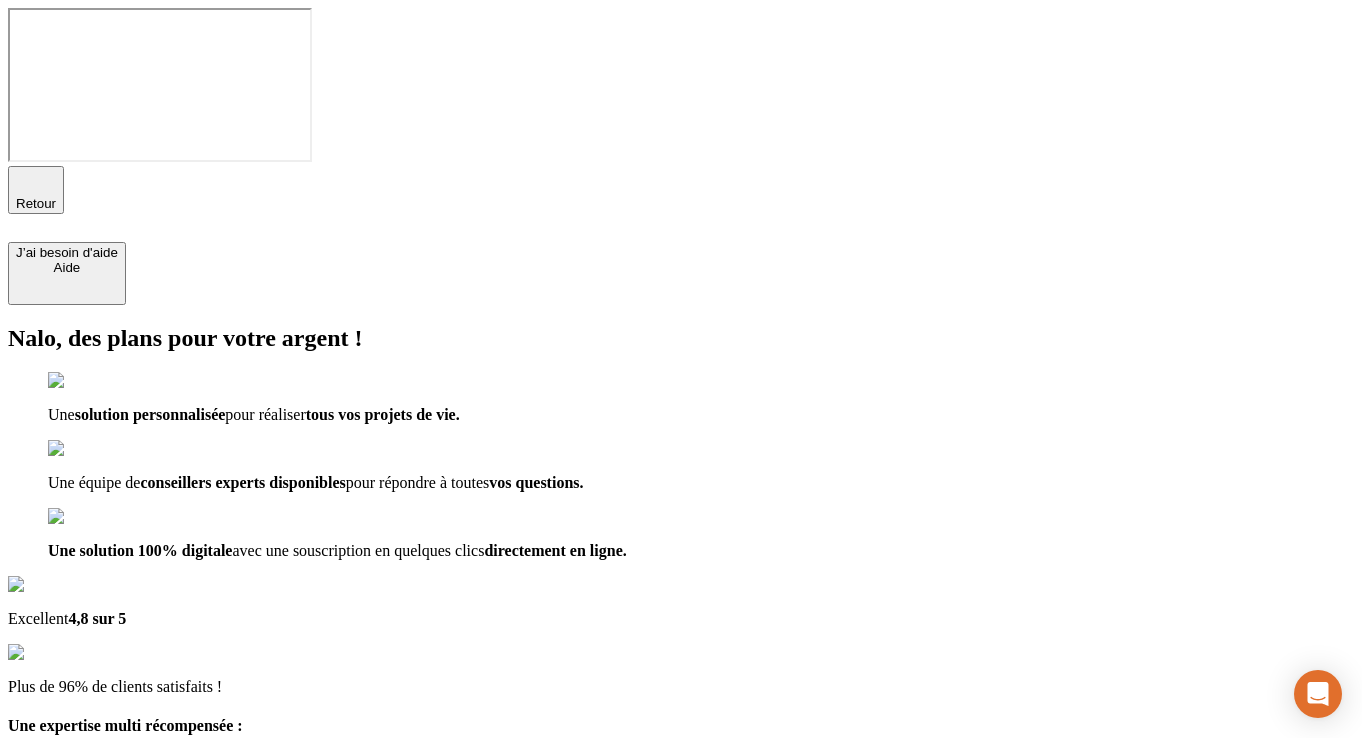 click at bounding box center (96, 934) 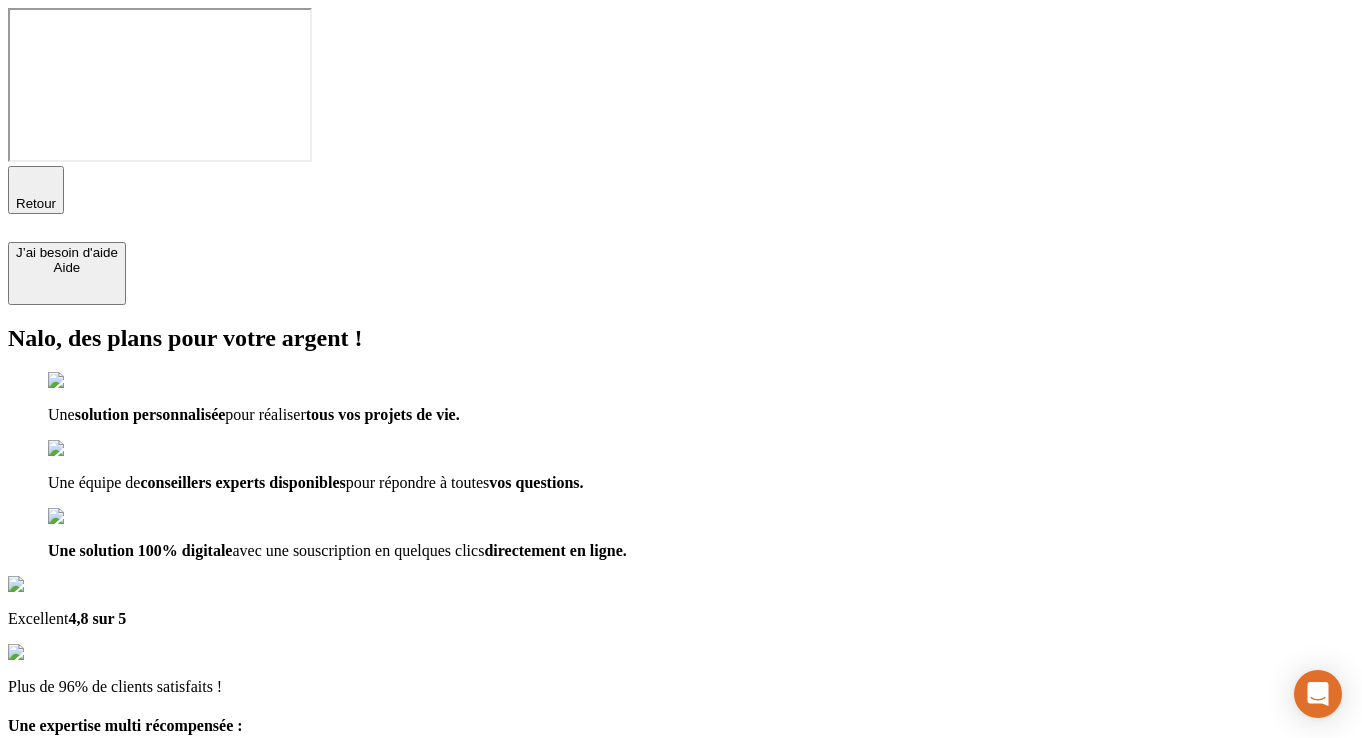 type on "[EMAIL_ADDRESS][DOMAIN_NAME]" 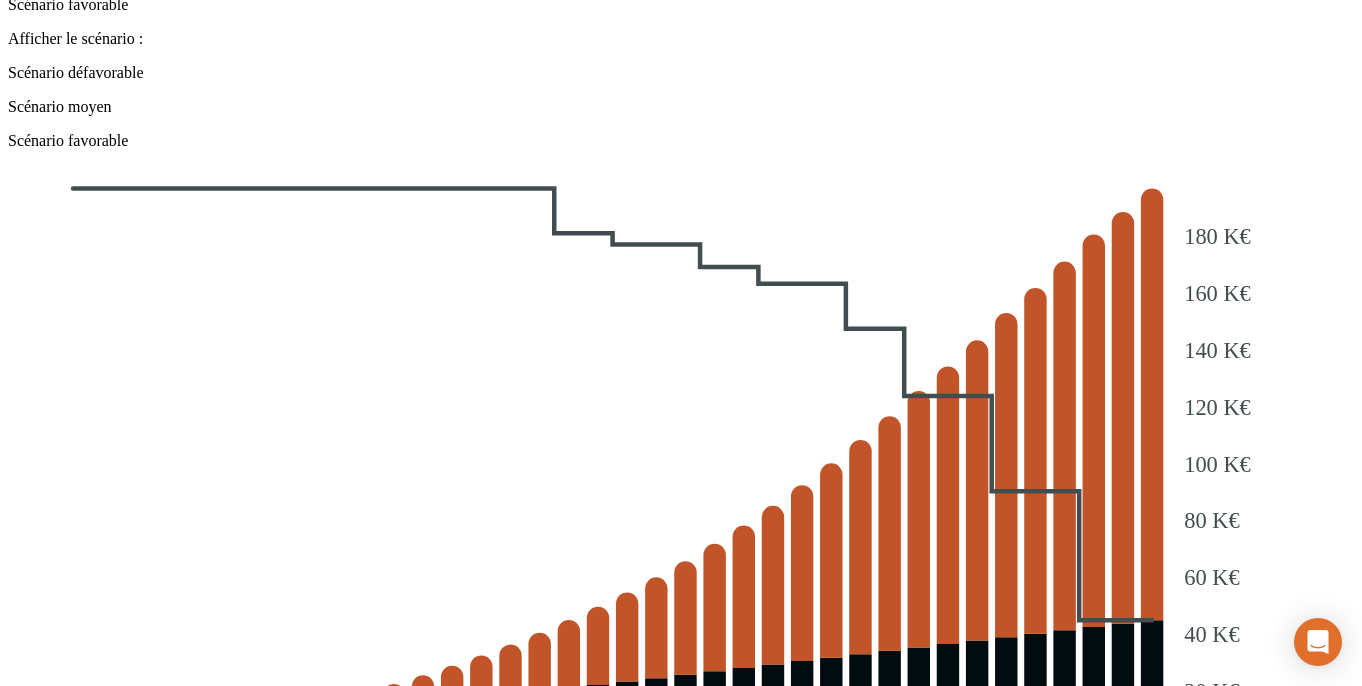 scroll, scrollTop: 1036, scrollLeft: 0, axis: vertical 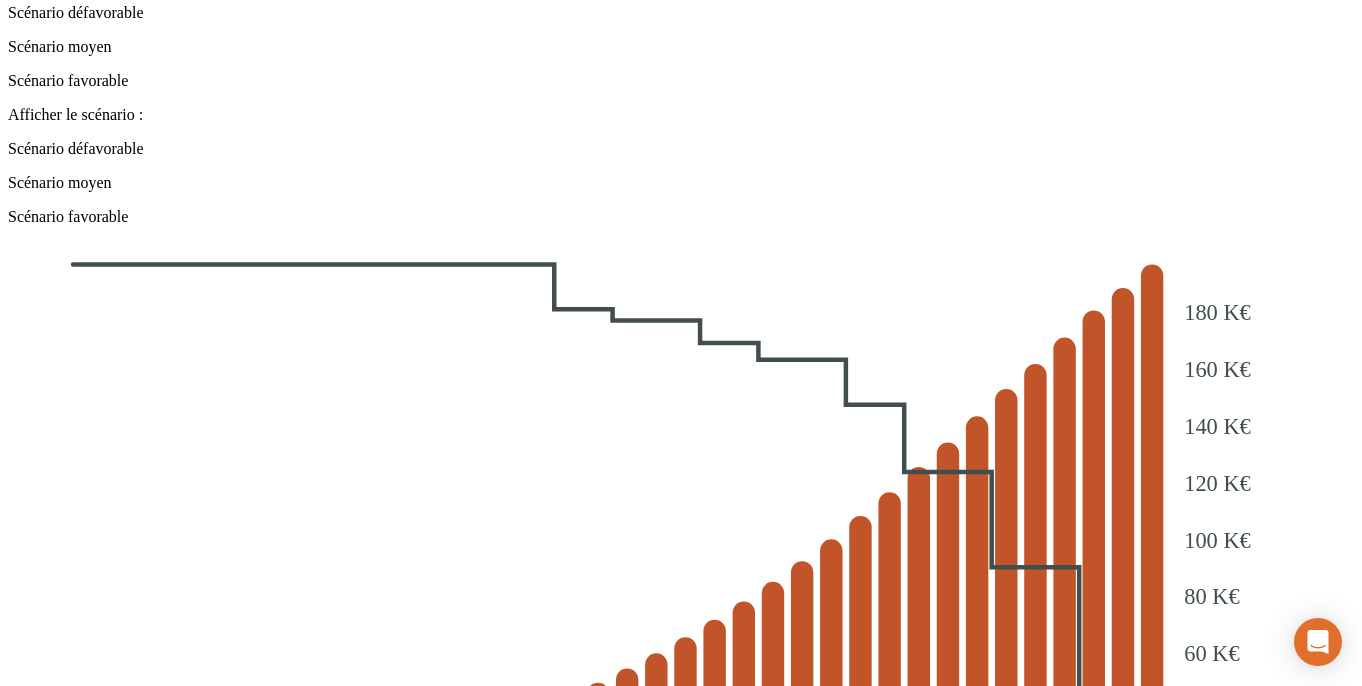 click on "Voir le détail" at bounding box center [681, 1634] 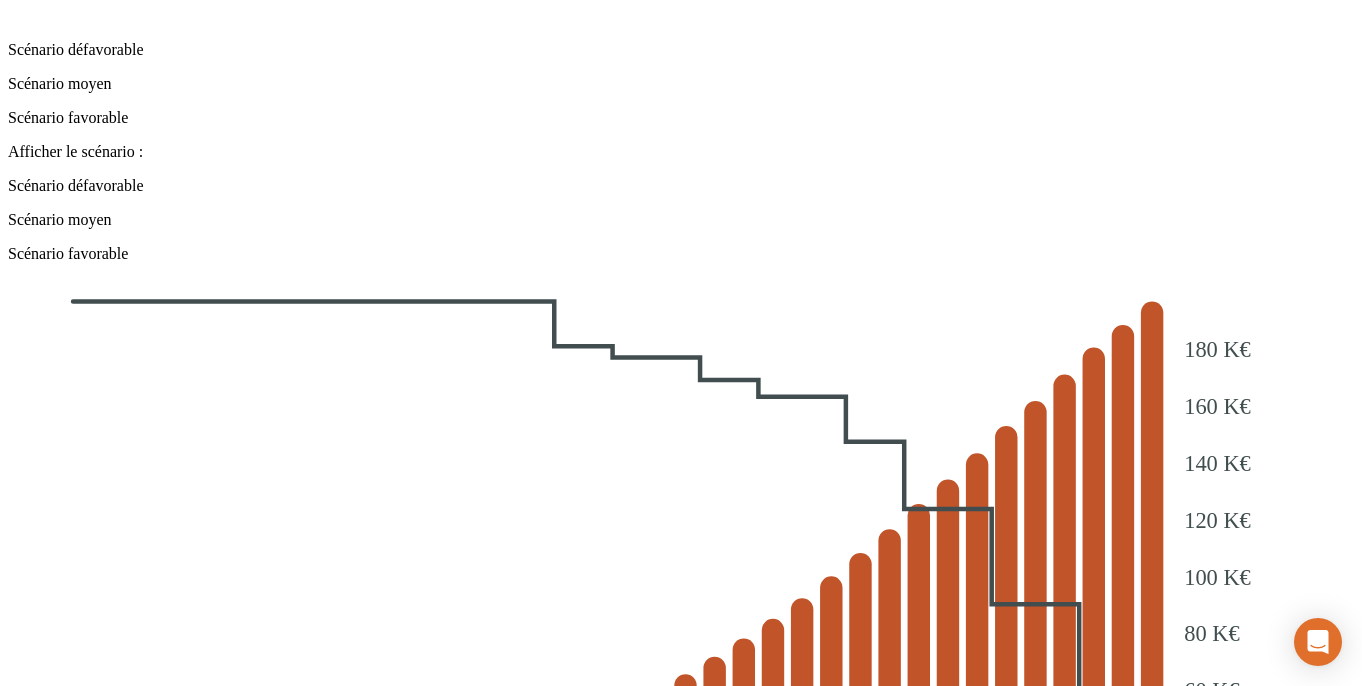 scroll, scrollTop: 1000, scrollLeft: 0, axis: vertical 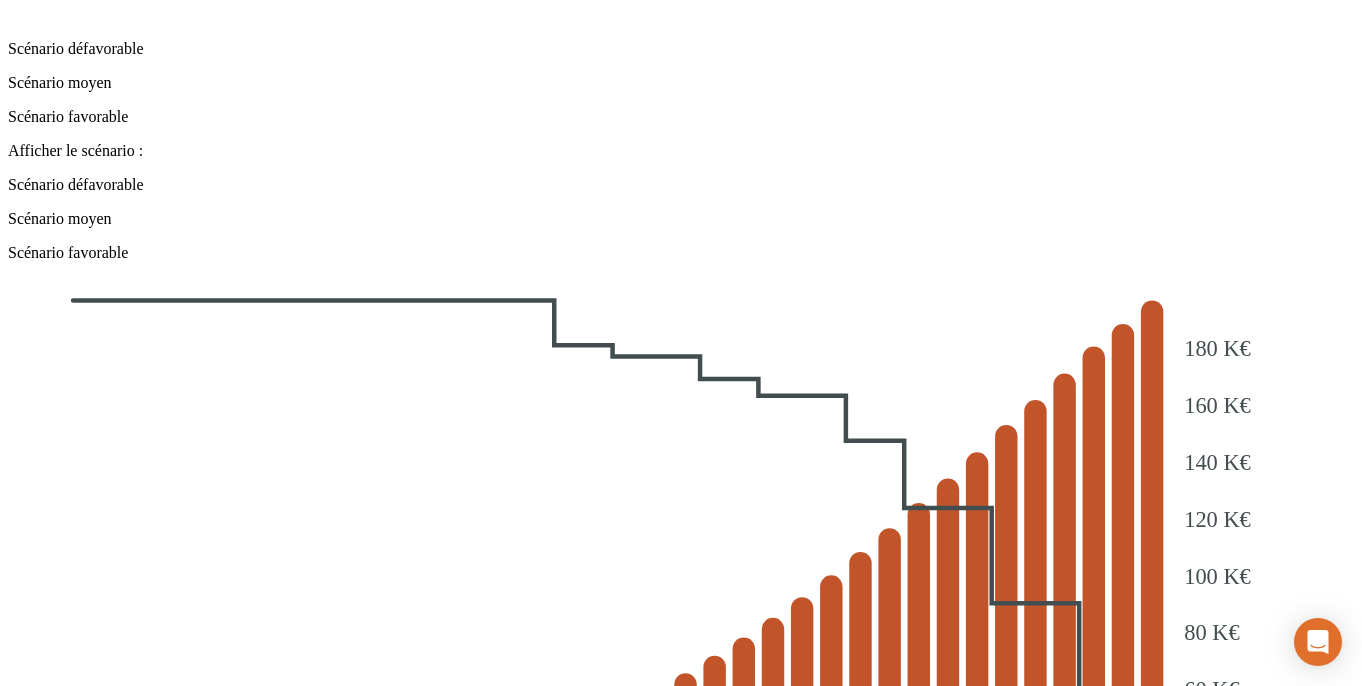 click on "Retour" at bounding box center [36, -797] 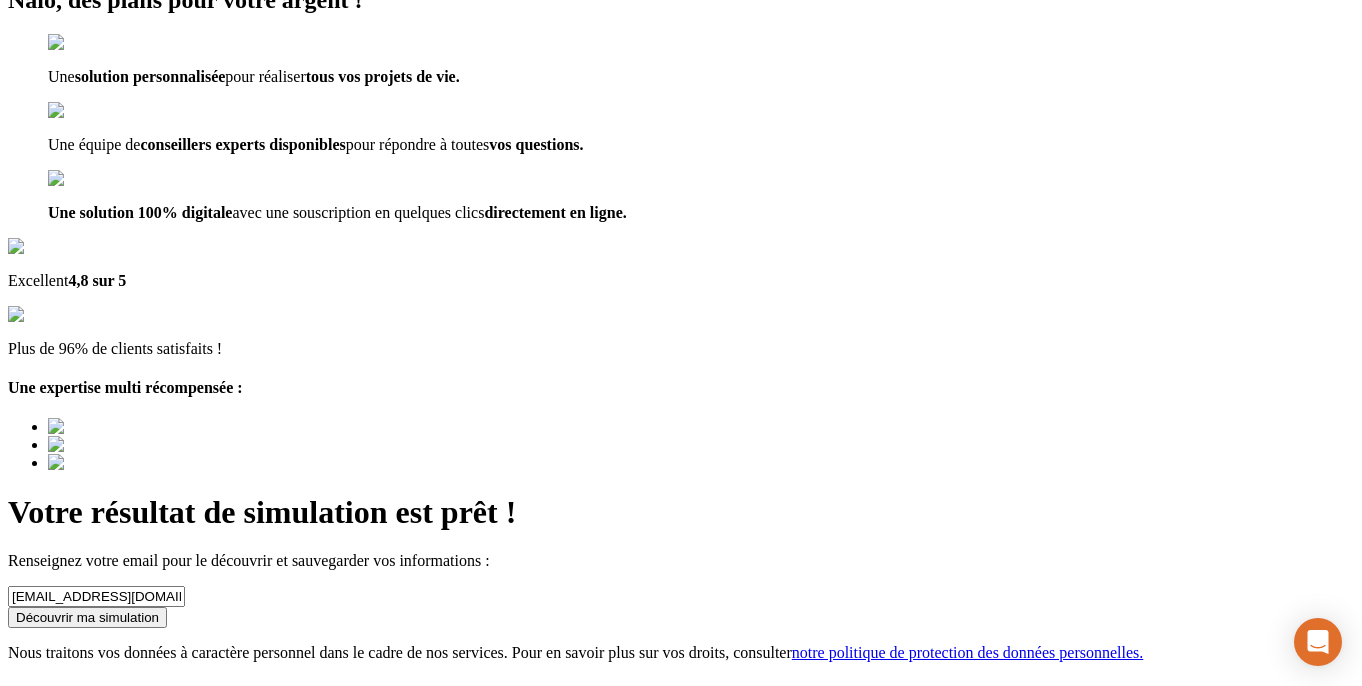 scroll, scrollTop: 39, scrollLeft: 0, axis: vertical 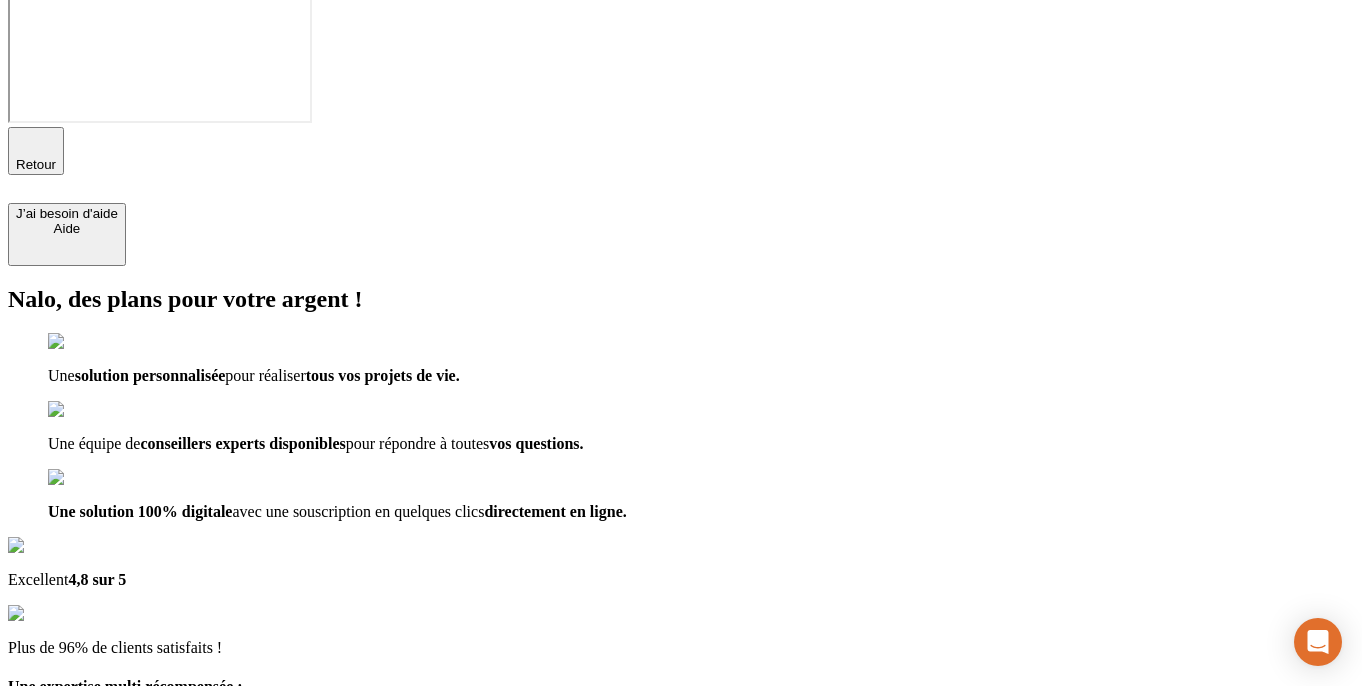 click on "Retour" at bounding box center [36, 164] 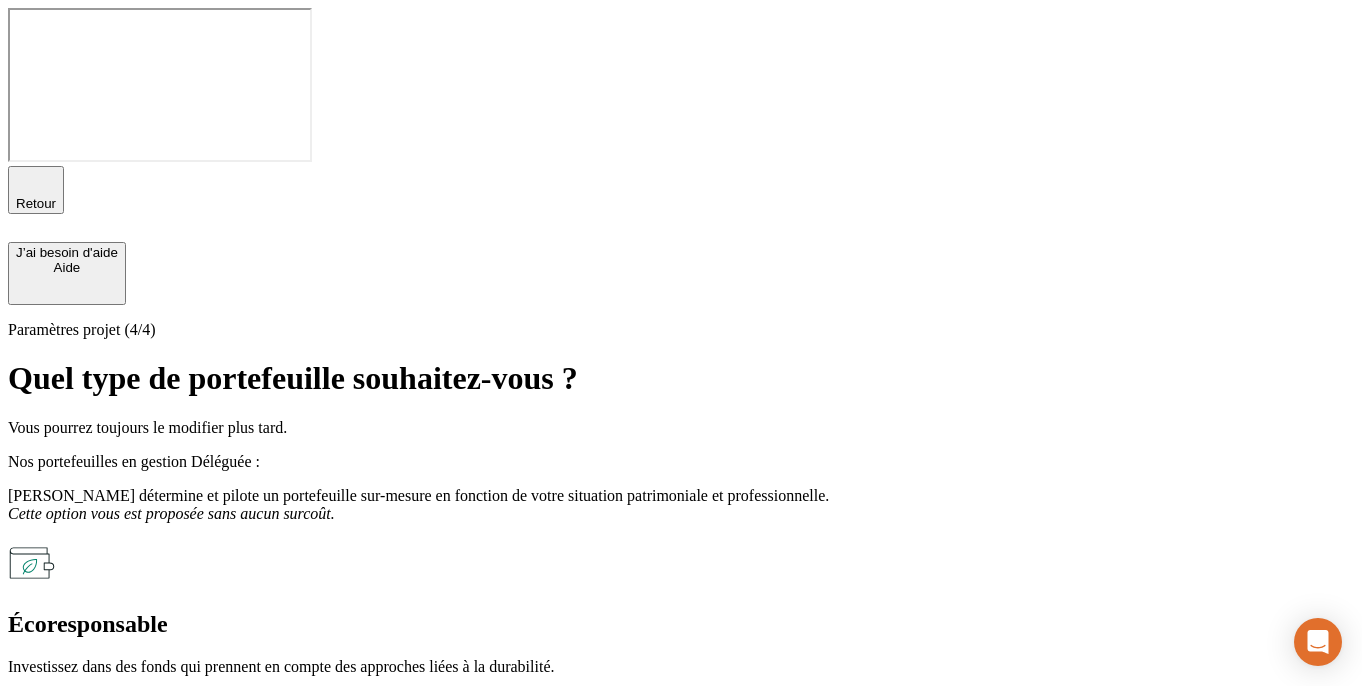click on "Nos portefeuilles en gestion Horizon - Réglementaire" at bounding box center (179, 853) 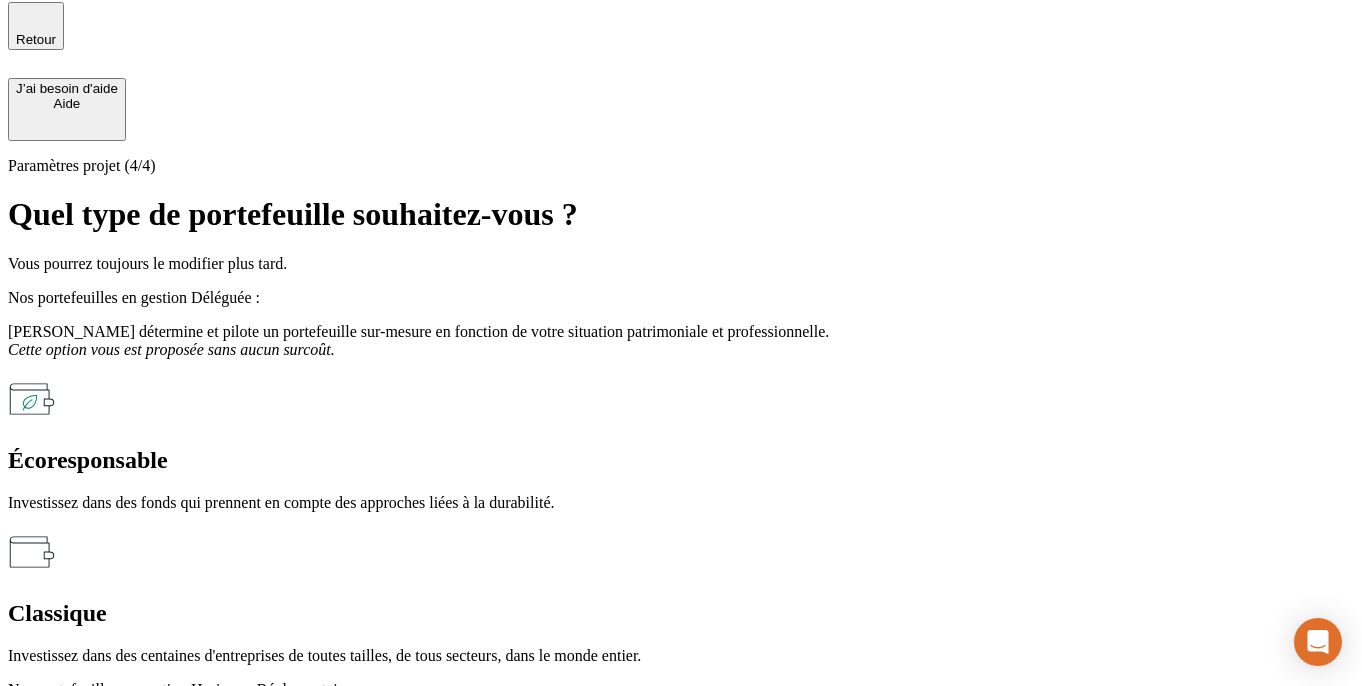 click on "Horizon Dynamique" at bounding box center (681, 846) 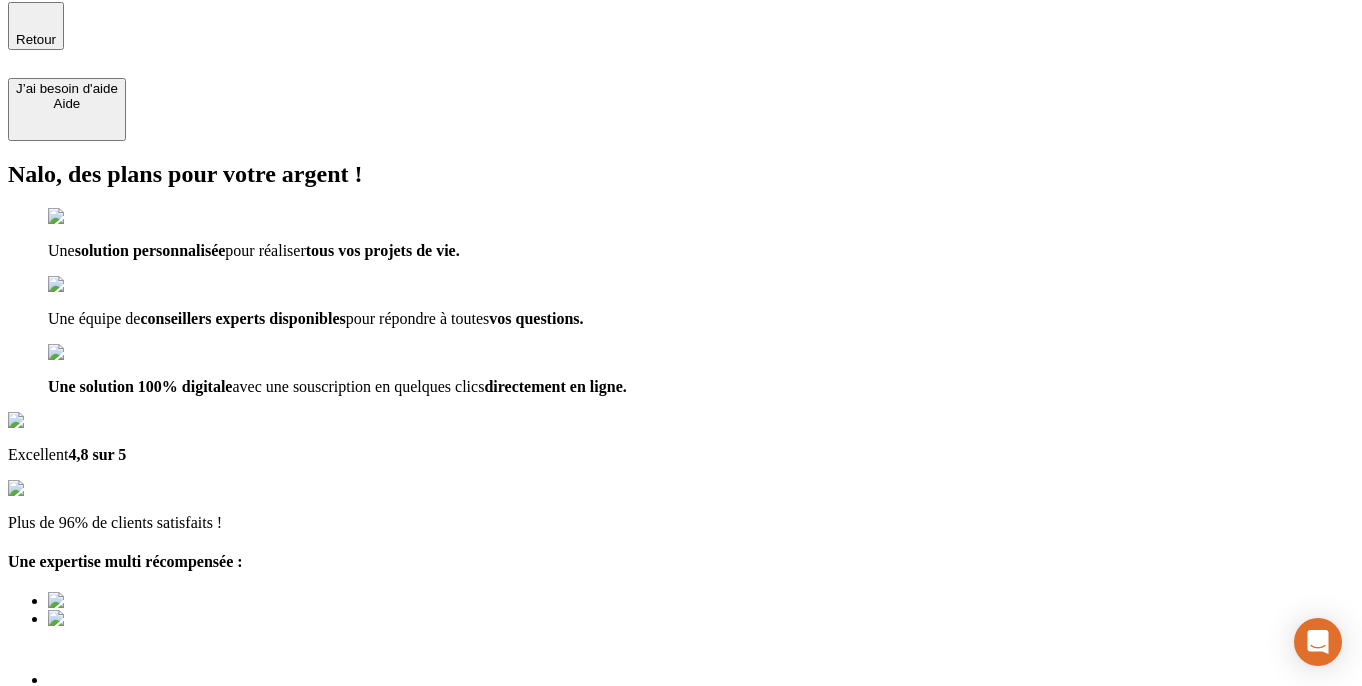 scroll, scrollTop: 39, scrollLeft: 0, axis: vertical 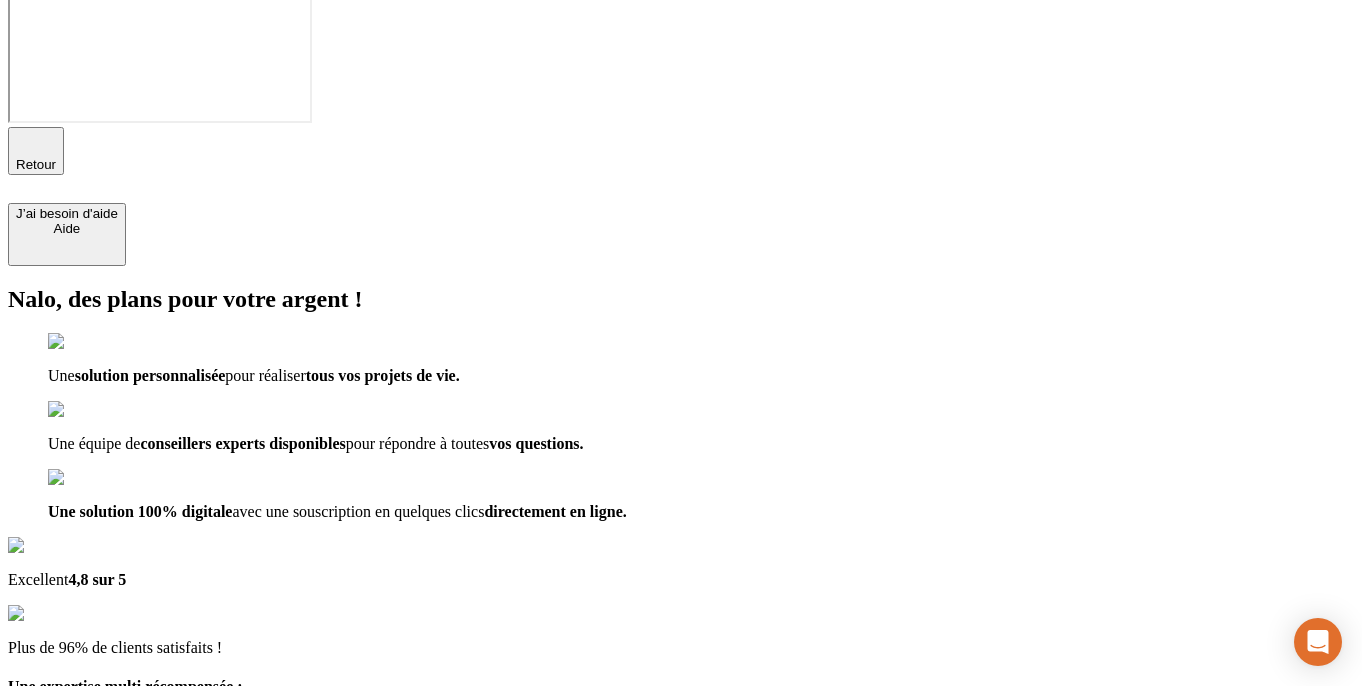 click on "Découvrir ma simulation" at bounding box center (87, 1045) 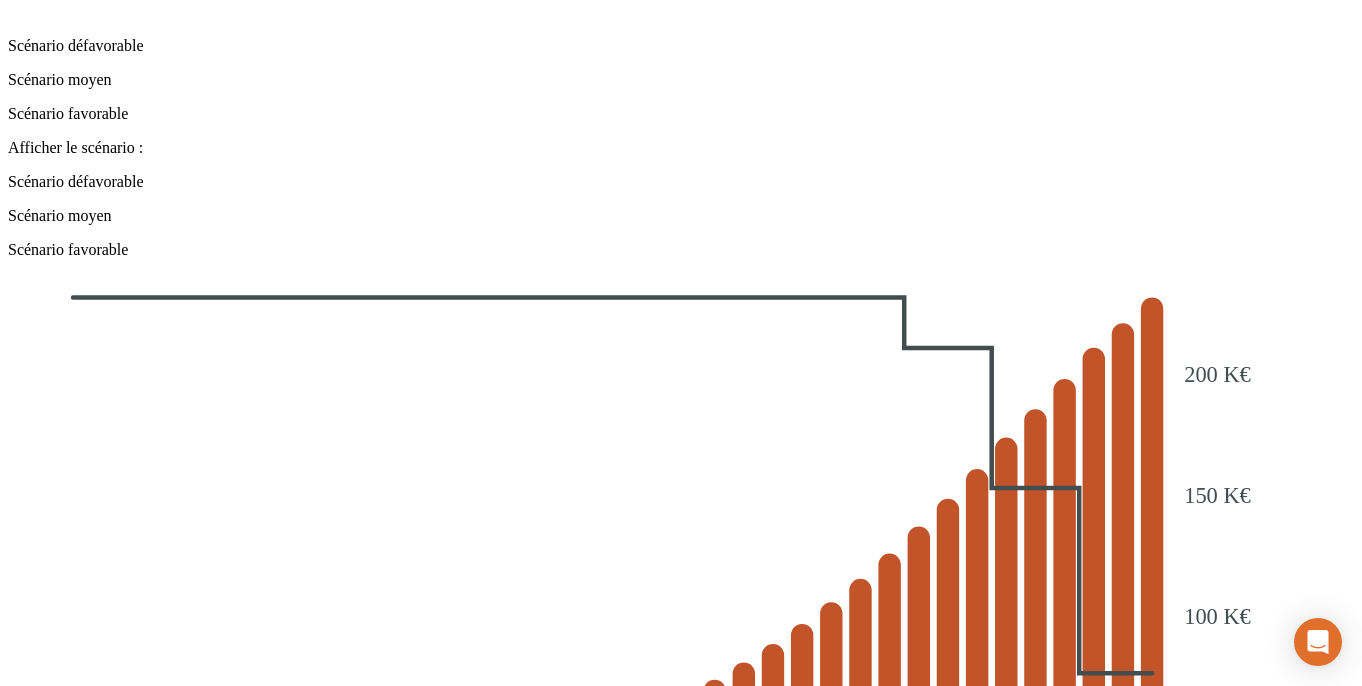 scroll, scrollTop: 1004, scrollLeft: 0, axis: vertical 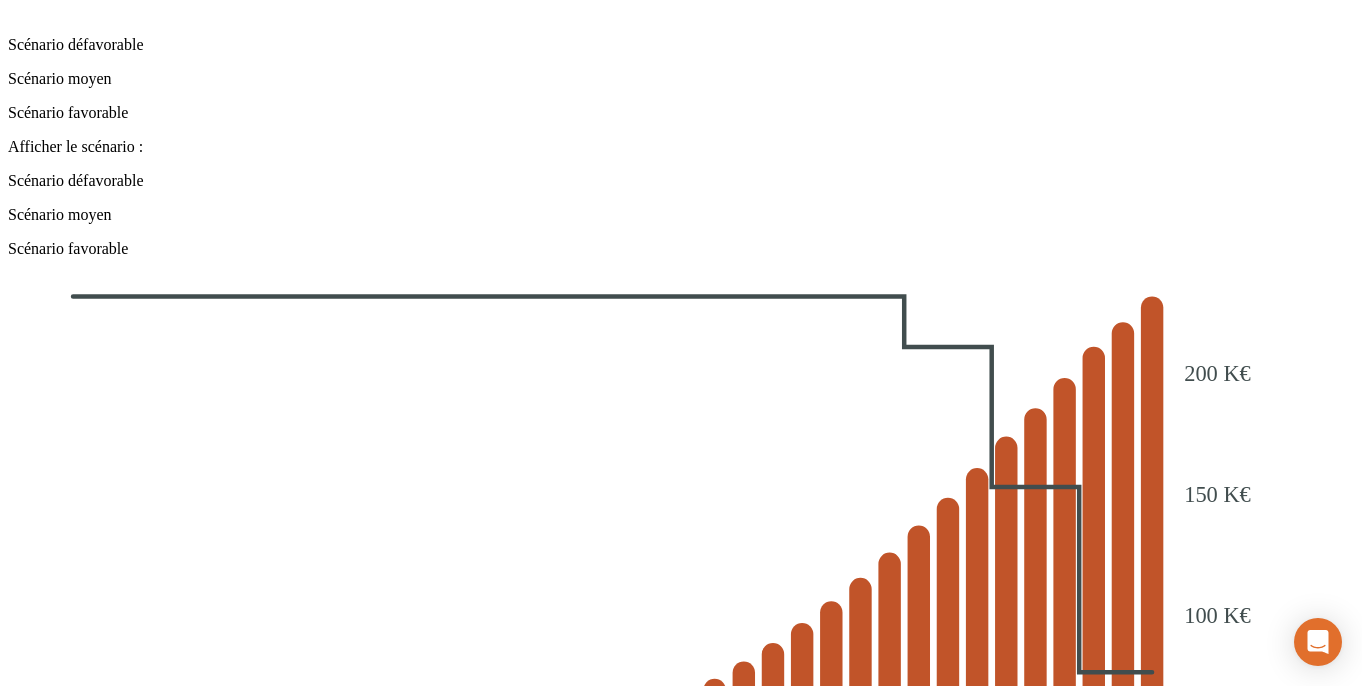 click on "100,00 %" at bounding box center [681, 1828] 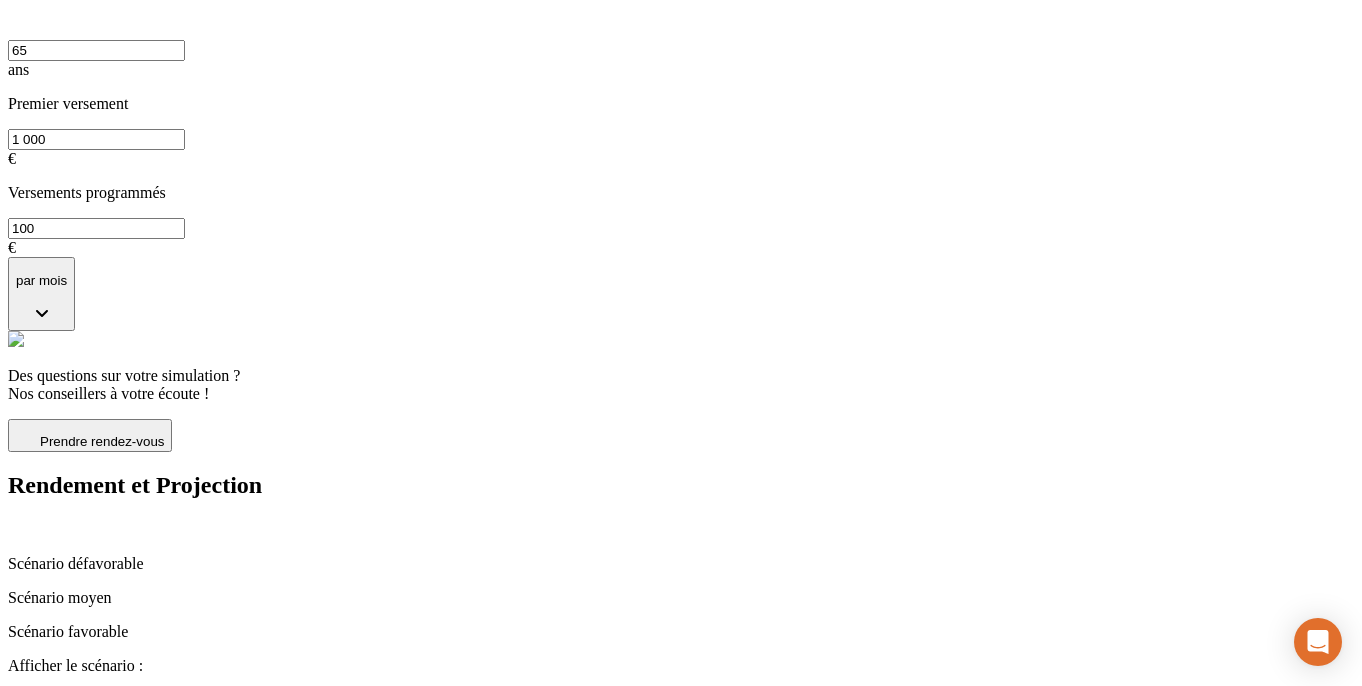 scroll, scrollTop: 0, scrollLeft: 0, axis: both 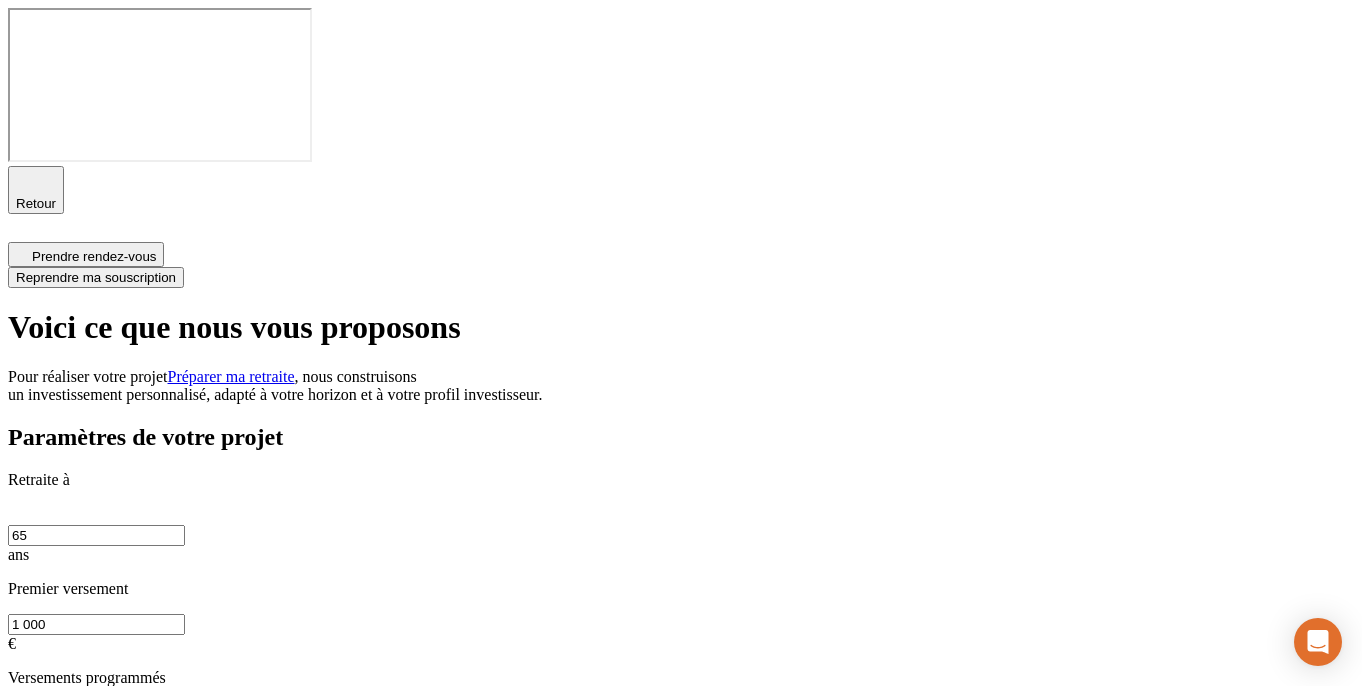 click at bounding box center [617, 288] 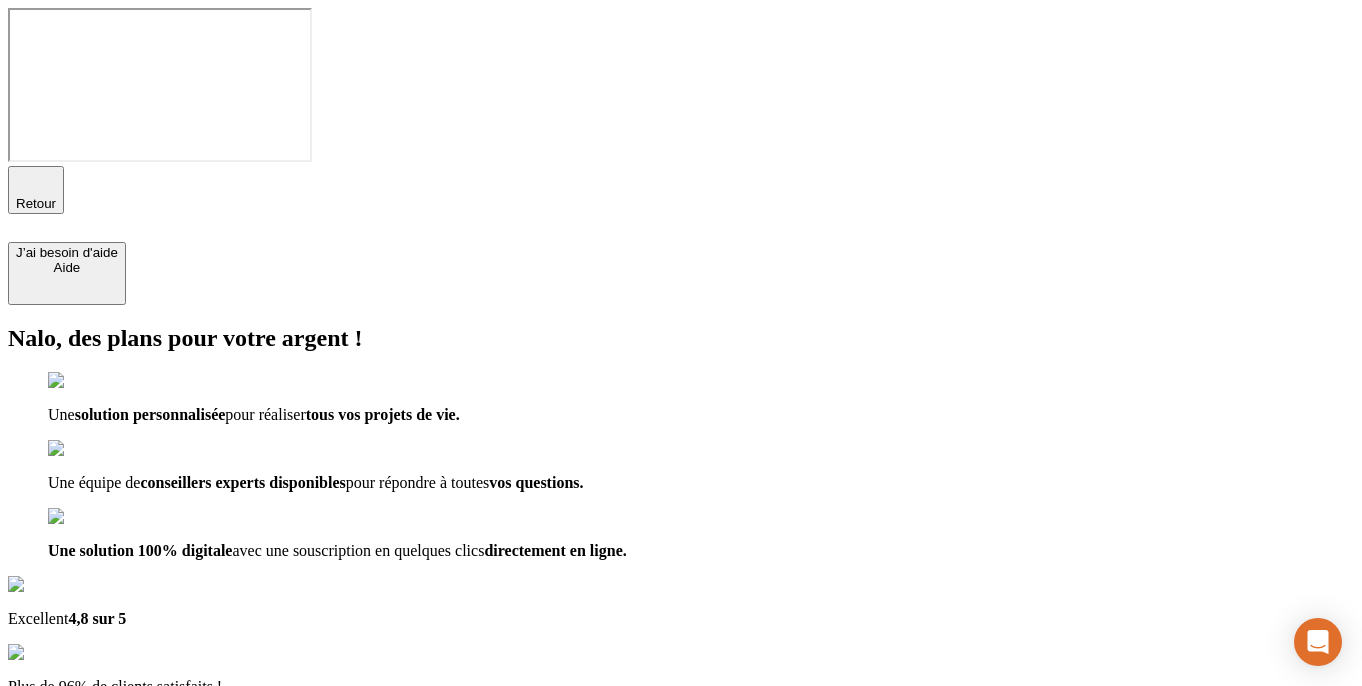 click on "Retour" at bounding box center [36, 203] 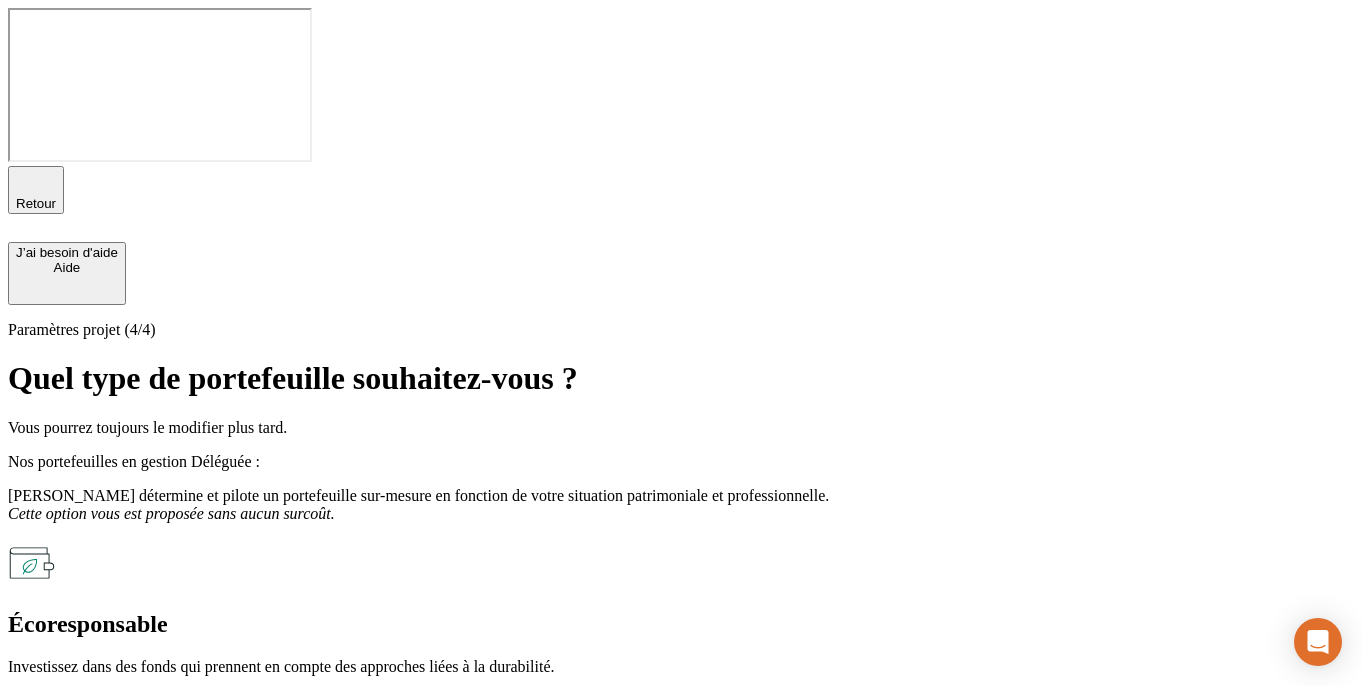 click on "Nos portefeuilles en gestion Horizon - Réglementaire" at bounding box center (681, 868) 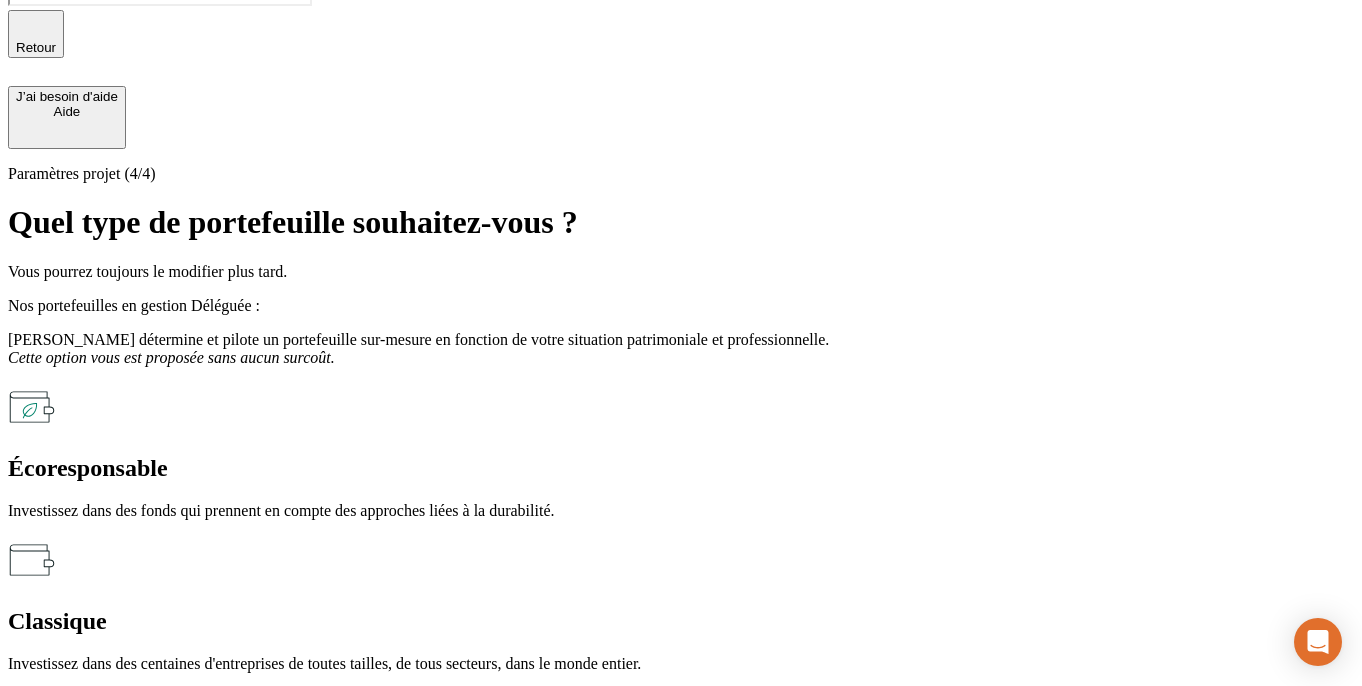 scroll, scrollTop: 164, scrollLeft: 0, axis: vertical 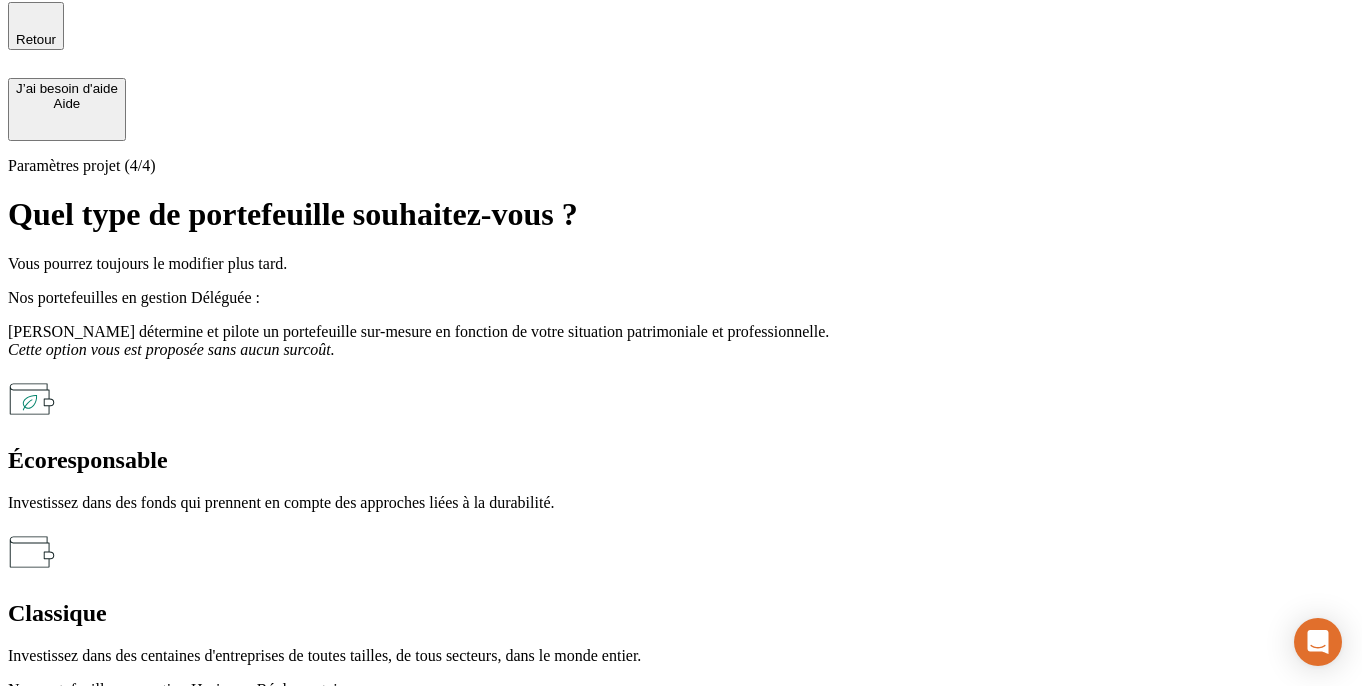 click on "Horizon Équilibré" at bounding box center (681, 800) 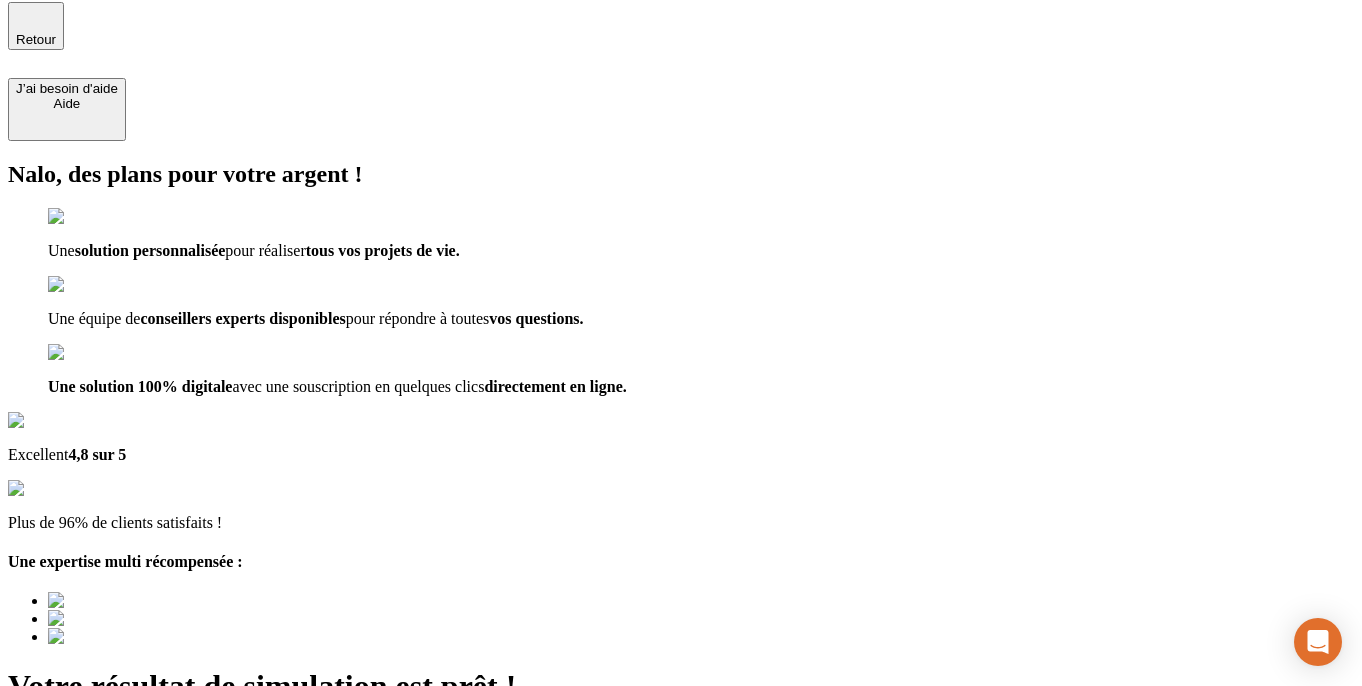 scroll, scrollTop: 39, scrollLeft: 0, axis: vertical 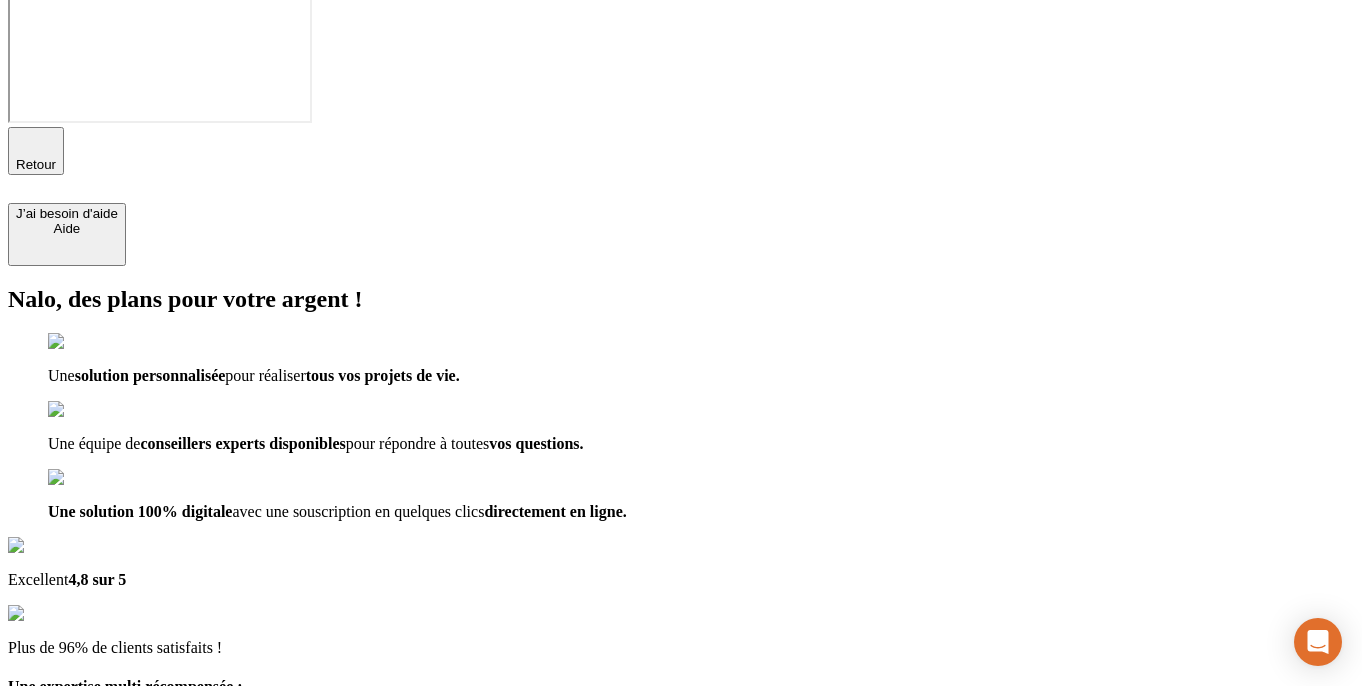 click on "Découvrir ma simulation" at bounding box center [87, 1045] 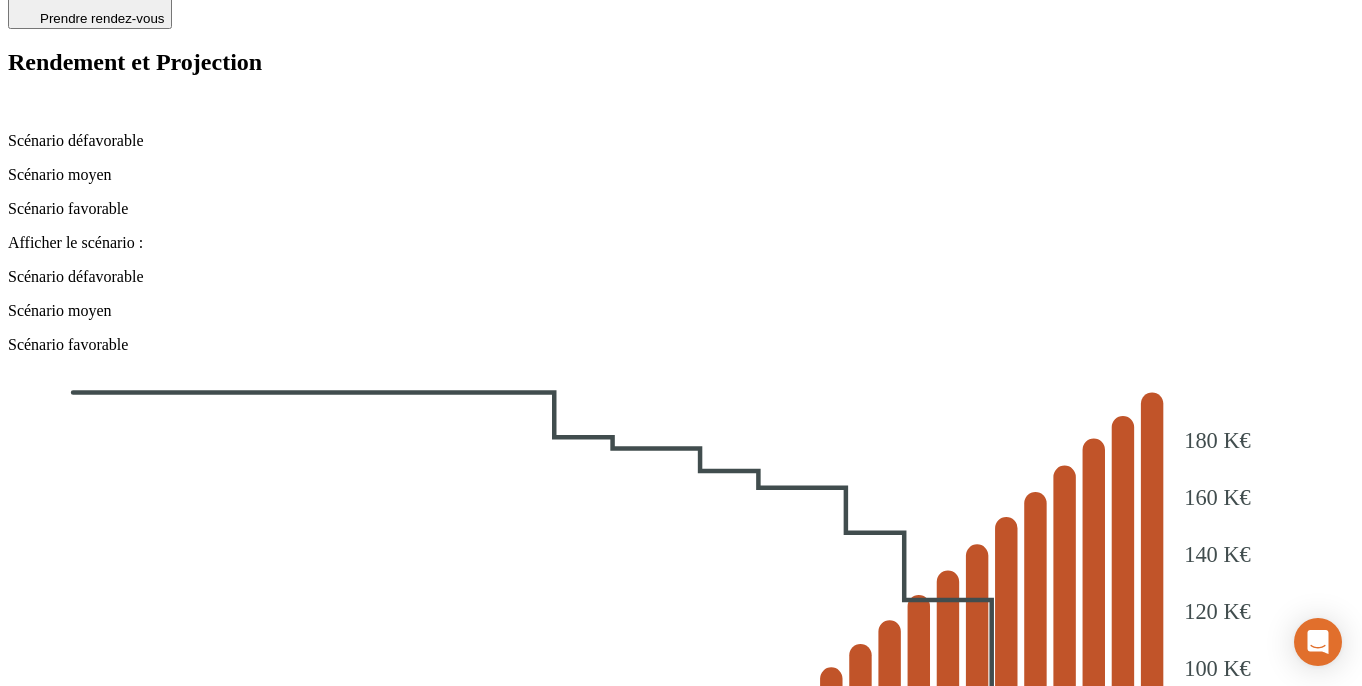 scroll, scrollTop: 916, scrollLeft: 0, axis: vertical 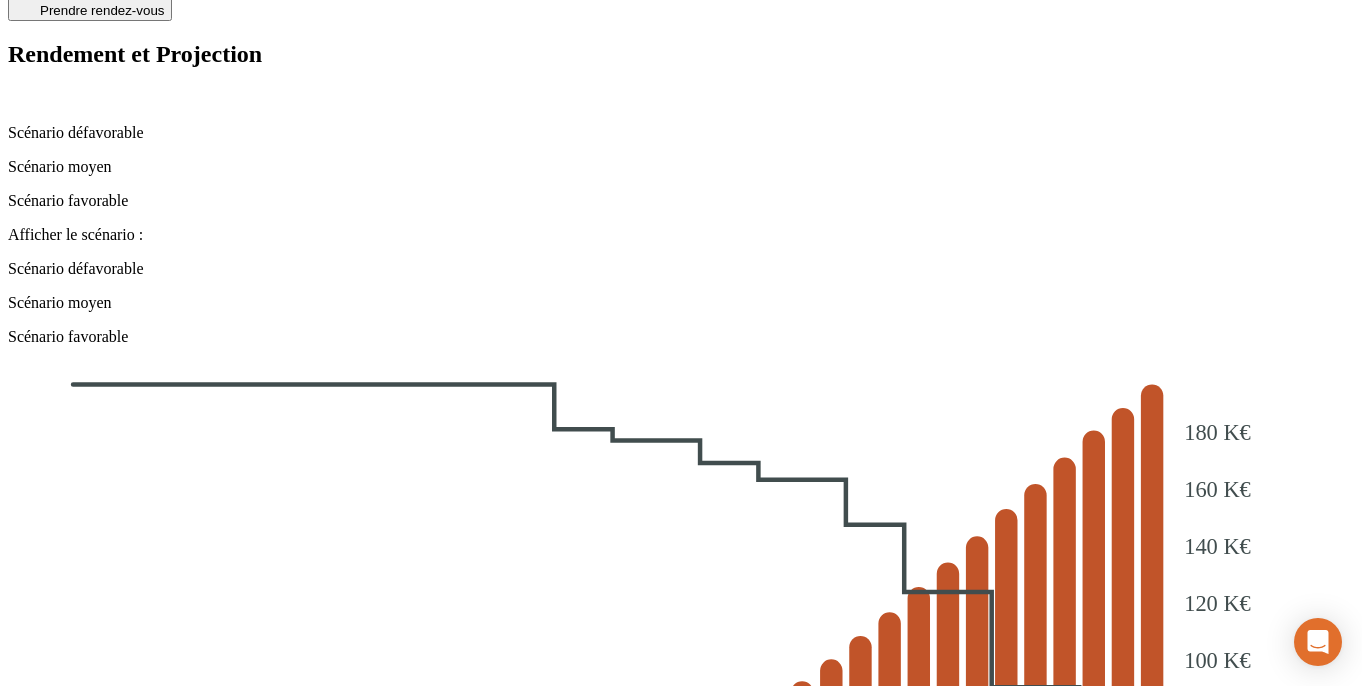 click on "100,00 %" at bounding box center (681, 1916) 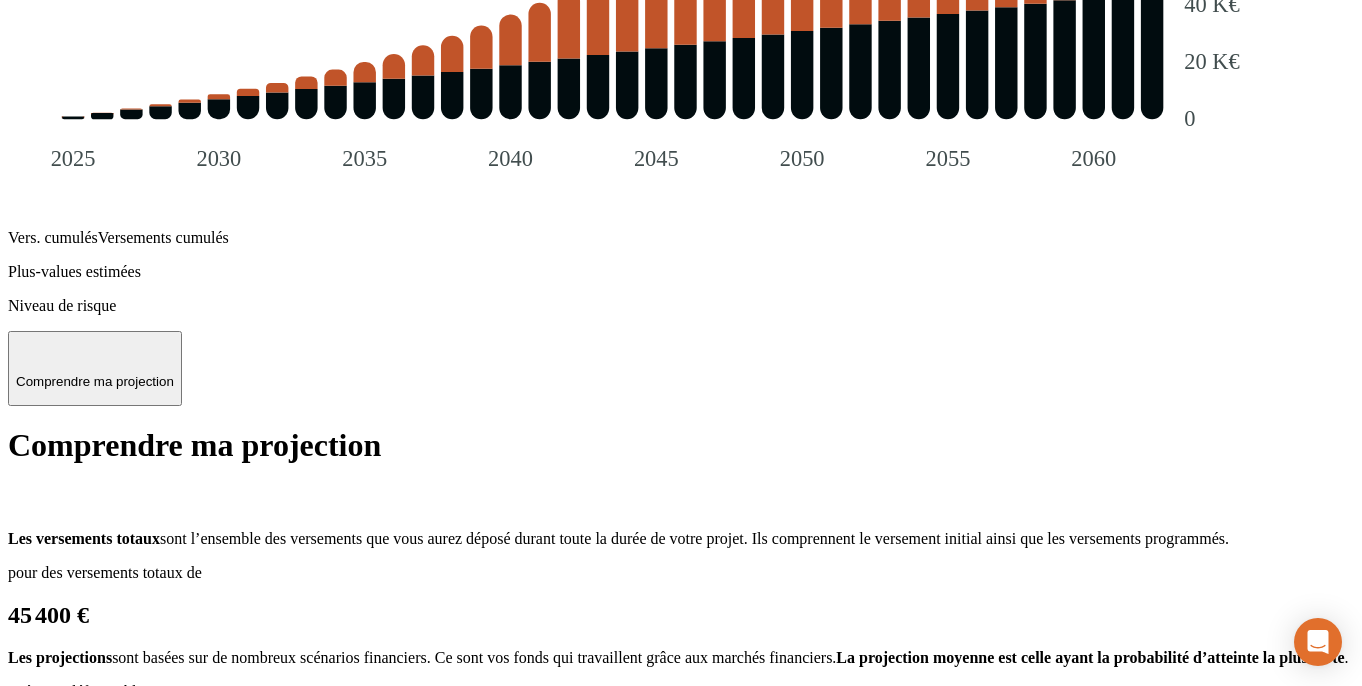 scroll, scrollTop: 1729, scrollLeft: 0, axis: vertical 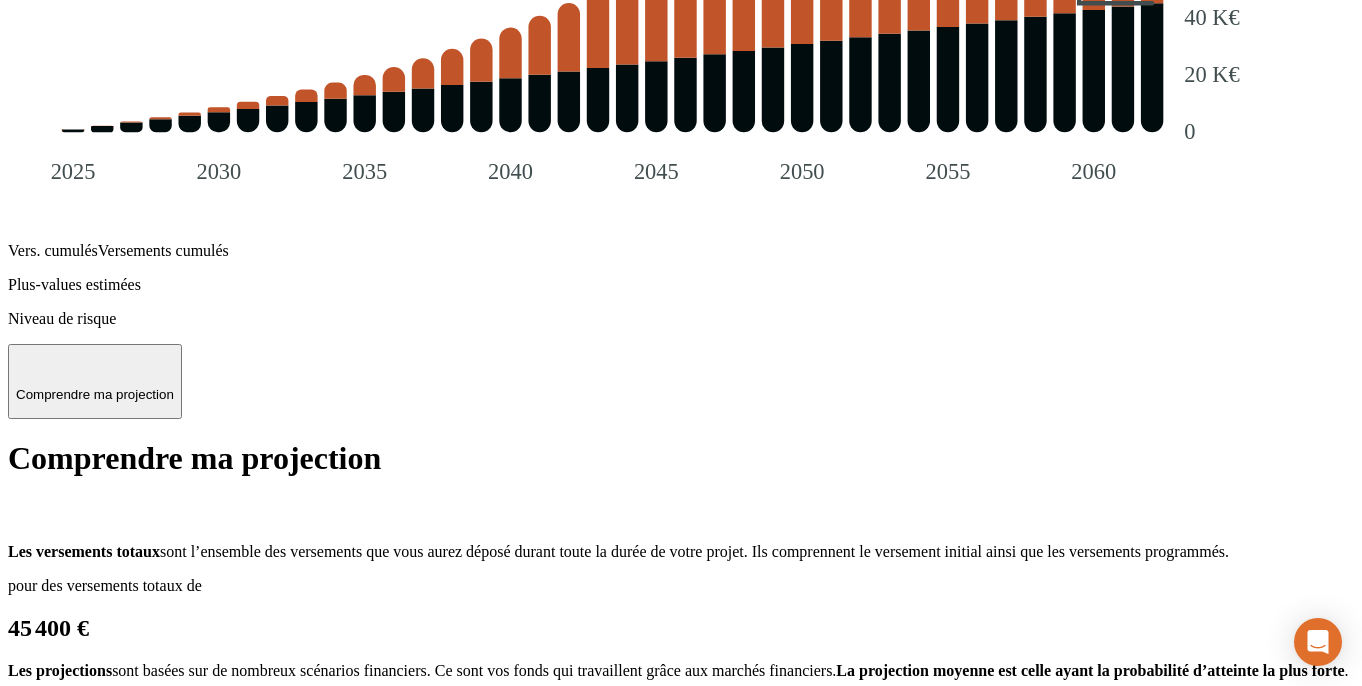 click on "Ci-contre, les performances* historiques de l’allocation proposée pour votre projet. Il s’agit de la performance que vous auriez eue en créant ce projet début undefined, en prenant en compte les arbitrages effectués par [PERSON_NAME].  Le produit Nalo PER, créé en [DATE], présente des performances simulées (“backtests”) avant cette date. Celles-ci s’appuient sur les prix des actifs du portefeuille cible." at bounding box center (681, 2323) 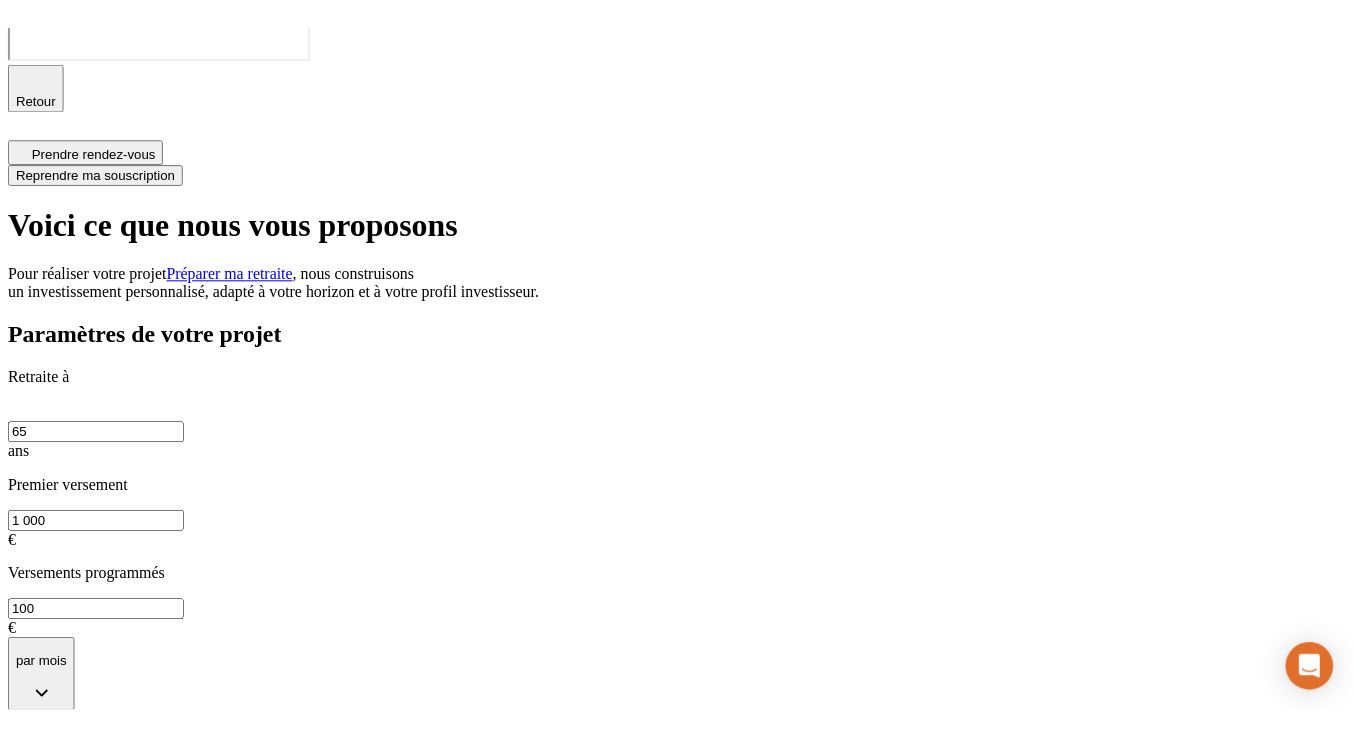 scroll, scrollTop: 0, scrollLeft: 0, axis: both 